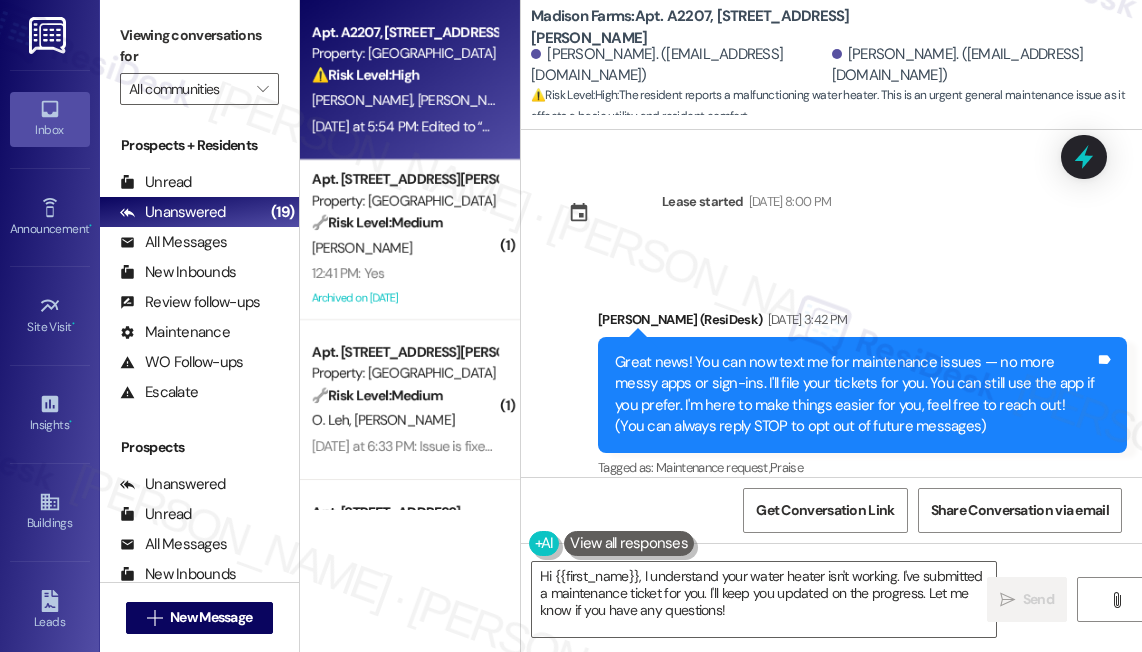 scroll, scrollTop: 0, scrollLeft: 0, axis: both 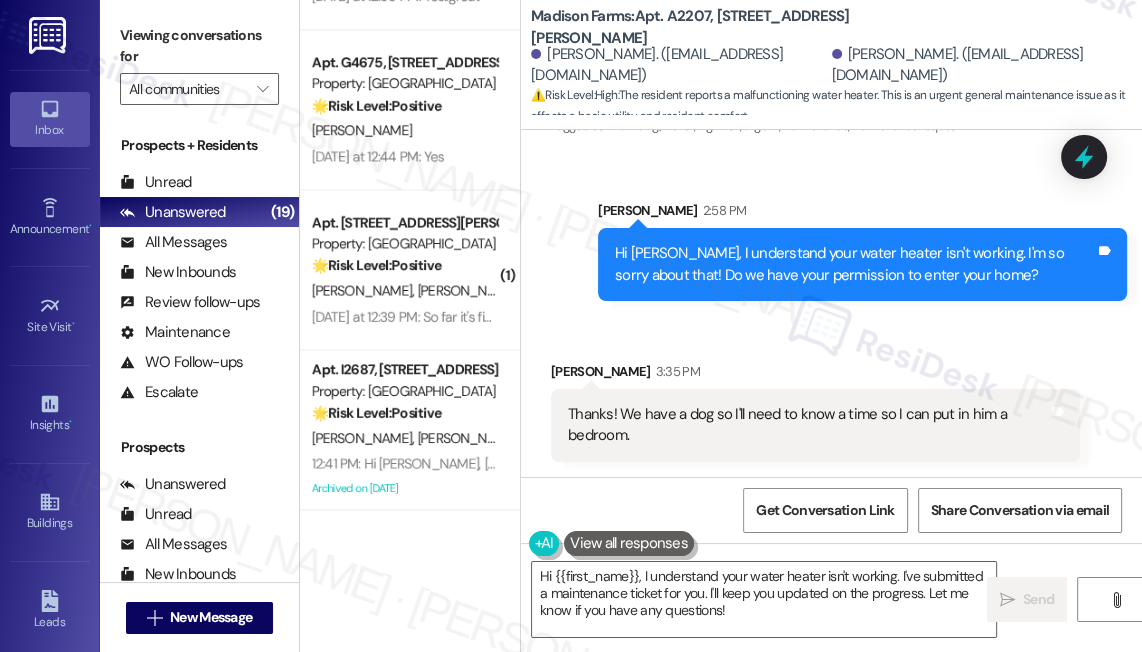 click on "Madison Farms:  Apt. A2207, [STREET_ADDRESS][PERSON_NAME]" at bounding box center (731, 27) 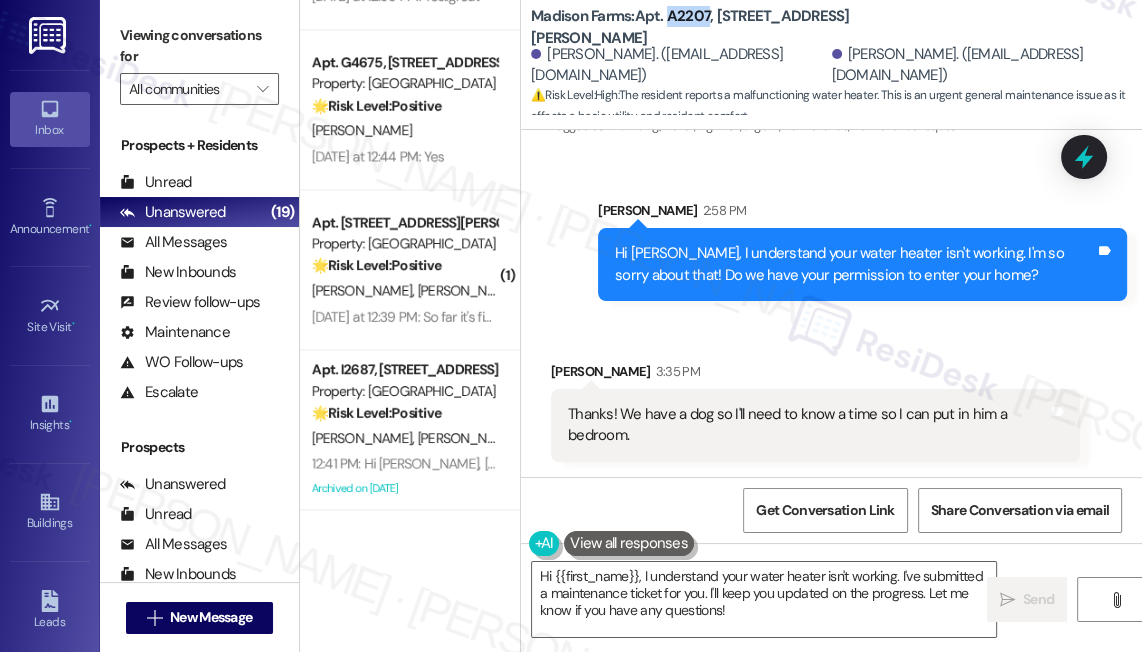 click on "Madison Farms:  Apt. A2207, [STREET_ADDRESS][PERSON_NAME]" at bounding box center (731, 27) 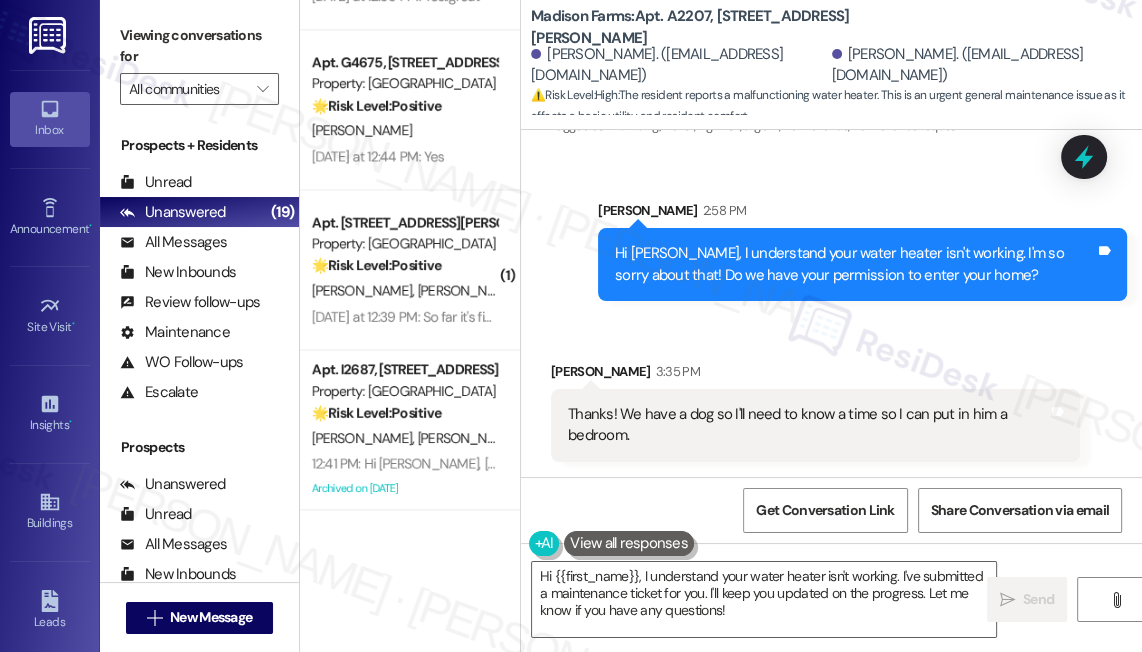 click on "Viewing conversations for" at bounding box center [199, 46] 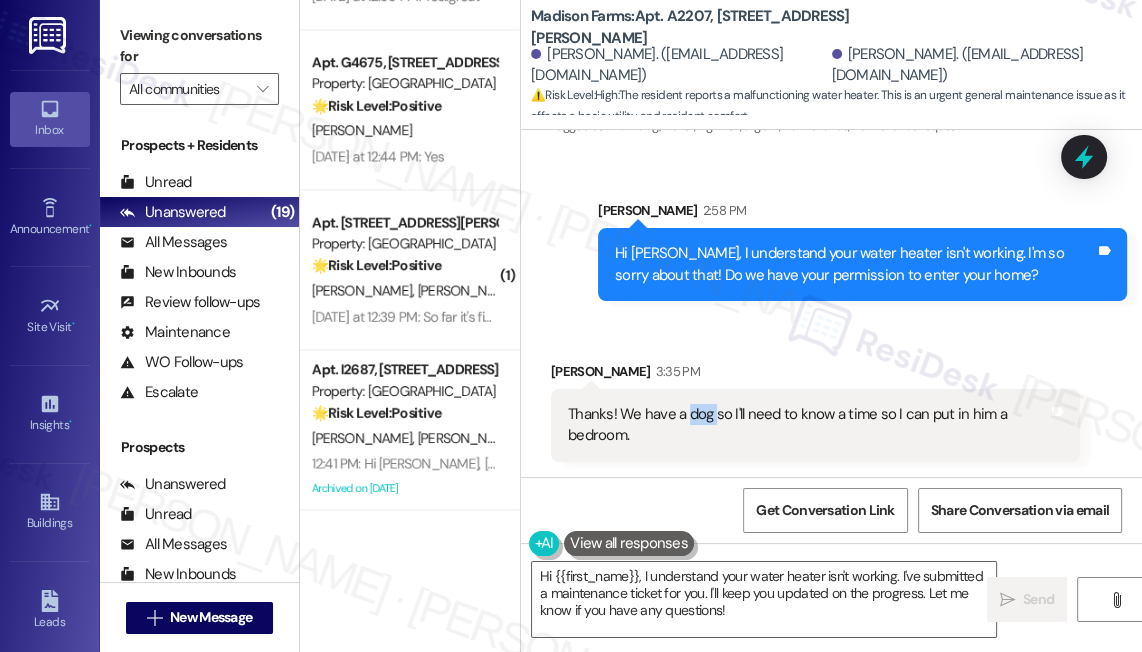 click on "Thanks! We have a dog so I'll need to know a time so I can put in him a bedroom." at bounding box center [808, 425] 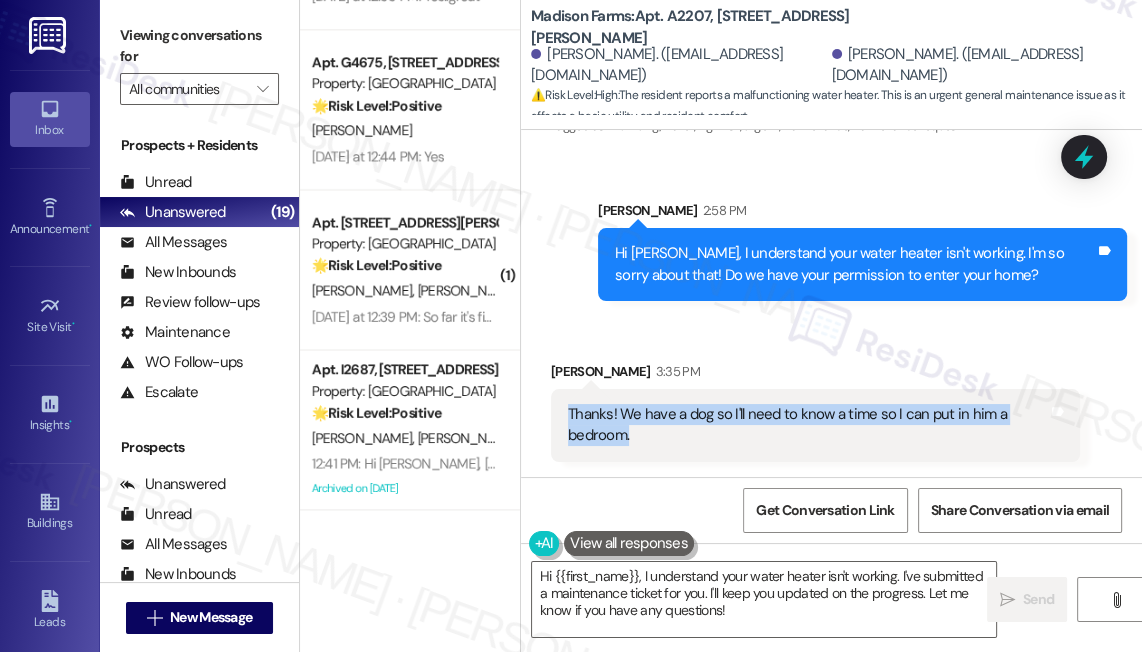 click on "Thanks! We have a dog so I'll need to know a time so I can put in him a bedroom." at bounding box center (808, 425) 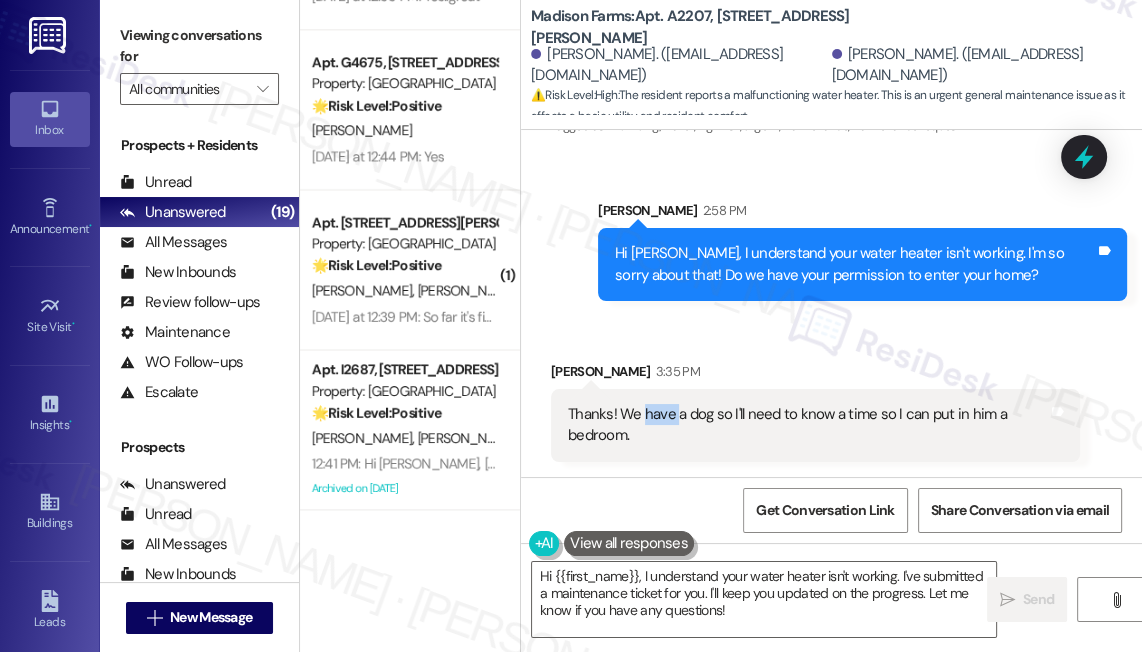 click on "Thanks! We have a dog so I'll need to know a time so I can put in him a bedroom." at bounding box center [808, 425] 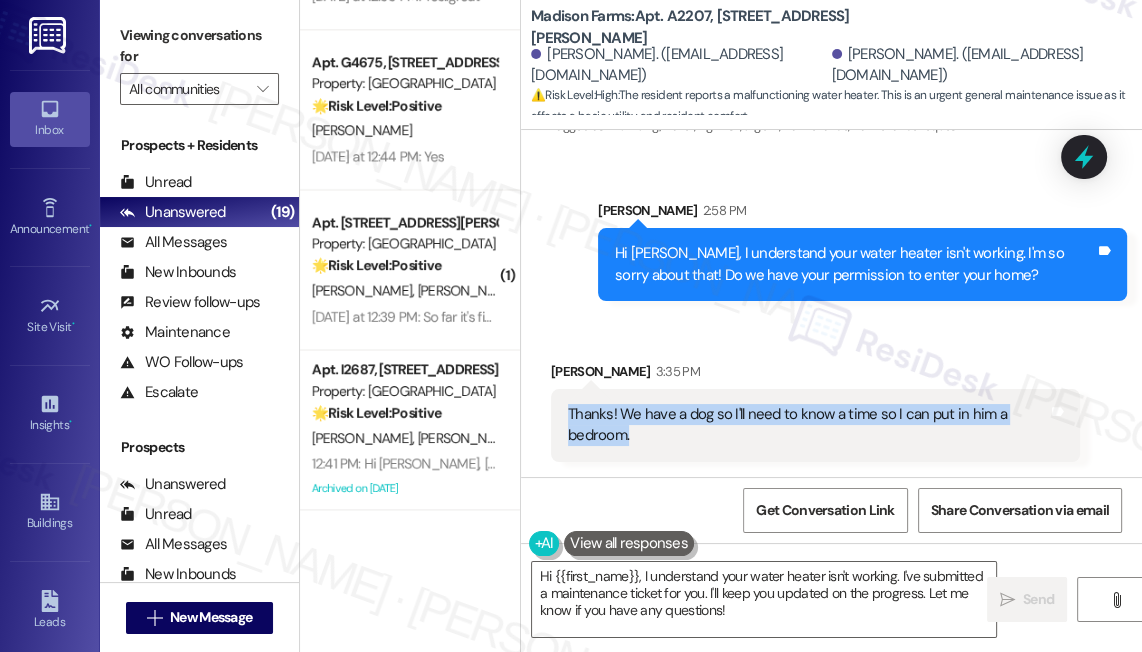 click on "Thanks! We have a dog so I'll need to know a time so I can put in him a bedroom." at bounding box center [808, 425] 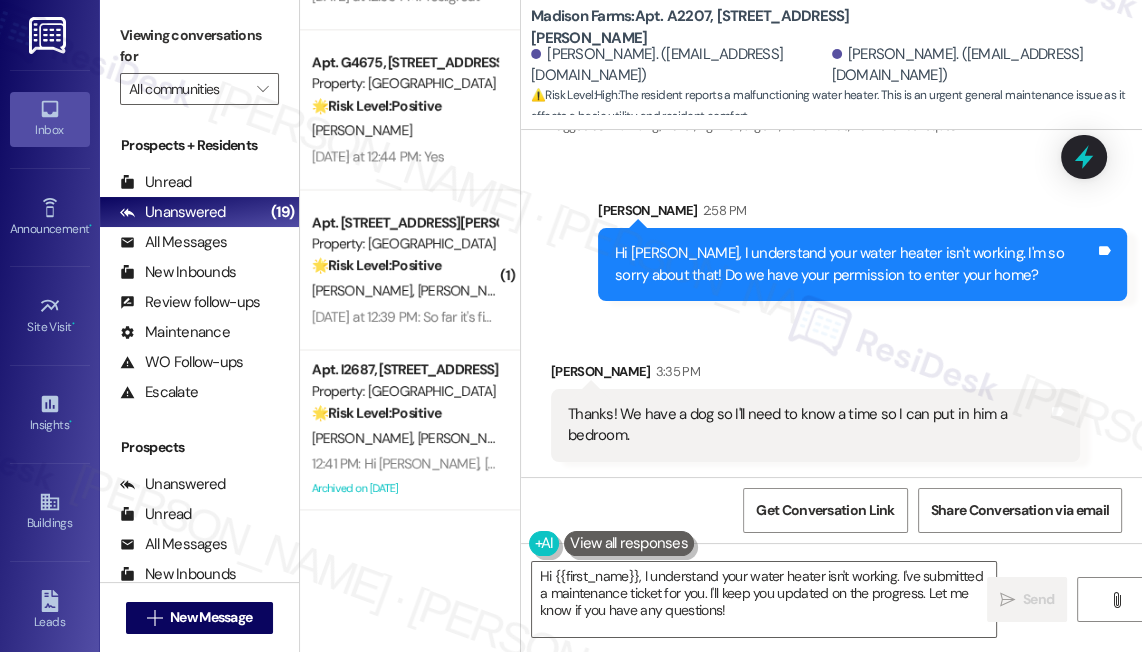 click on "[PERSON_NAME] 3:35 PM" at bounding box center [815, 375] 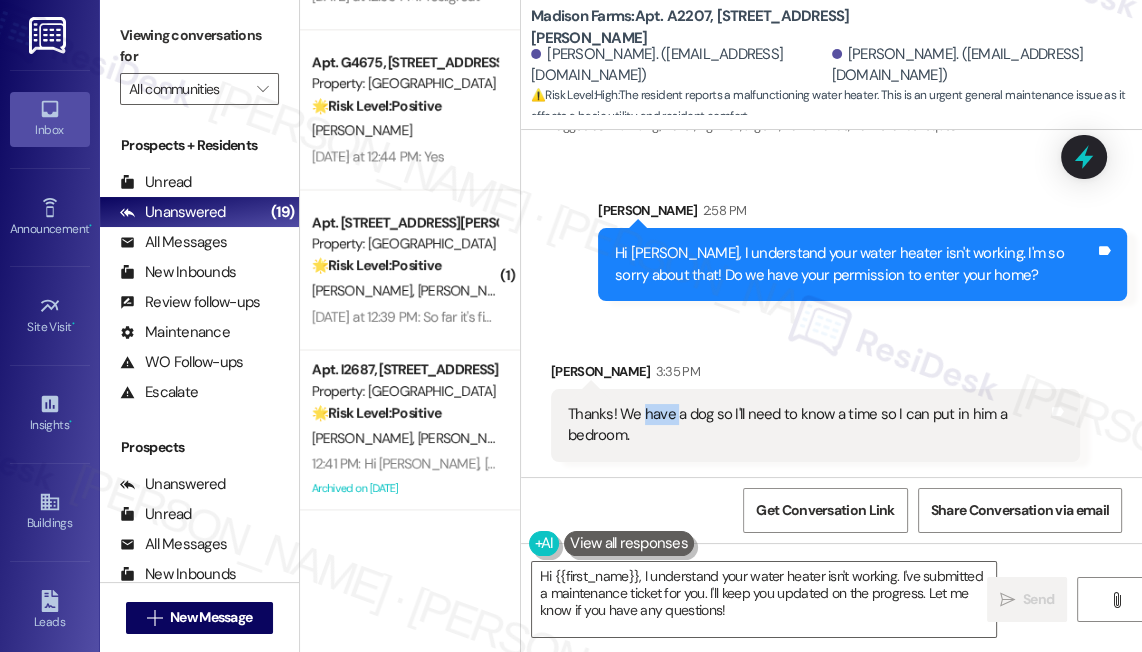 click on "Thanks! We have a dog so I'll need to know a time so I can put in him a bedroom." at bounding box center (808, 425) 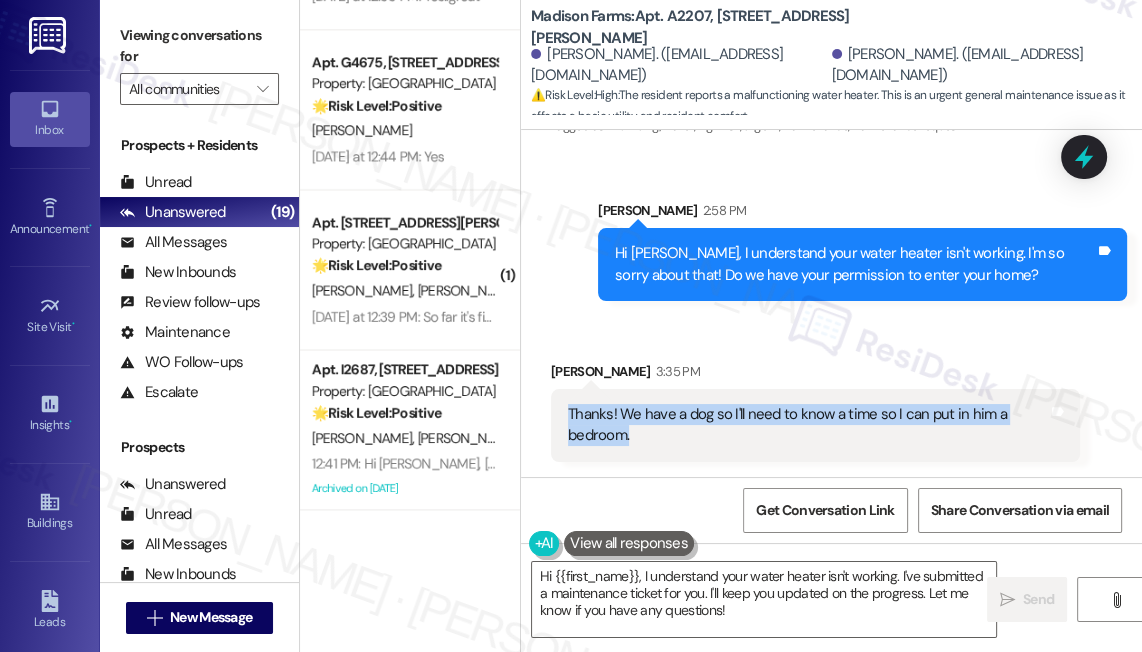 click on "Thanks! We have a dog so I'll need to know a time so I can put in him a bedroom." at bounding box center (808, 425) 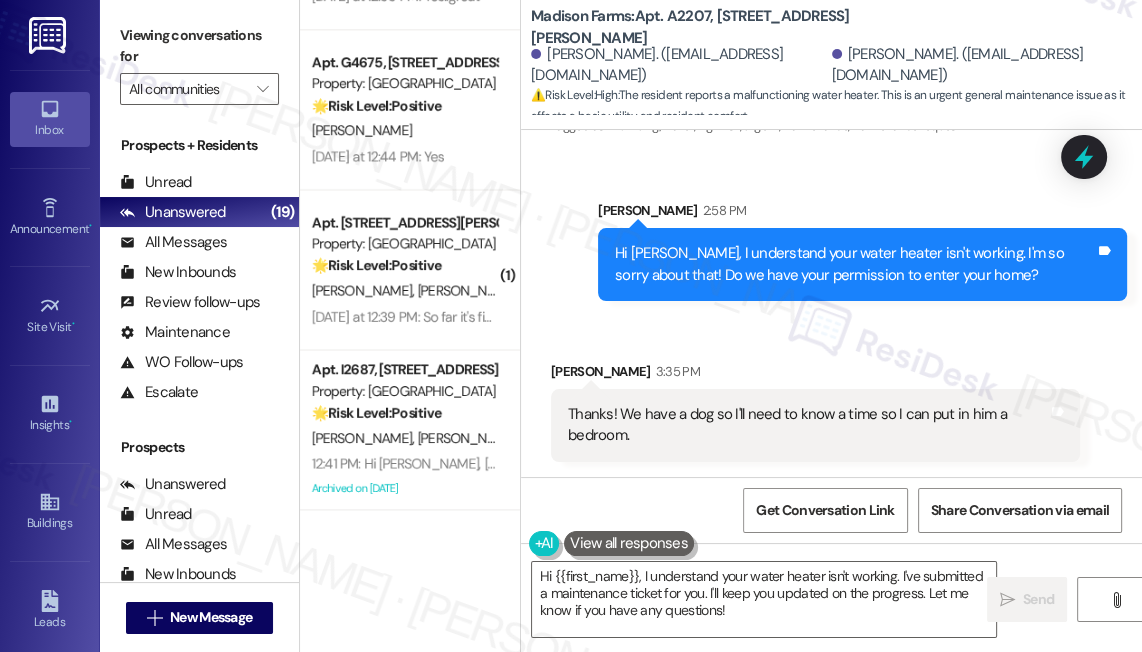 click on "Hi [PERSON_NAME], I understand your water heater isn't working. I'm so sorry about that! Do we have your permission to enter your home?" at bounding box center [855, 264] 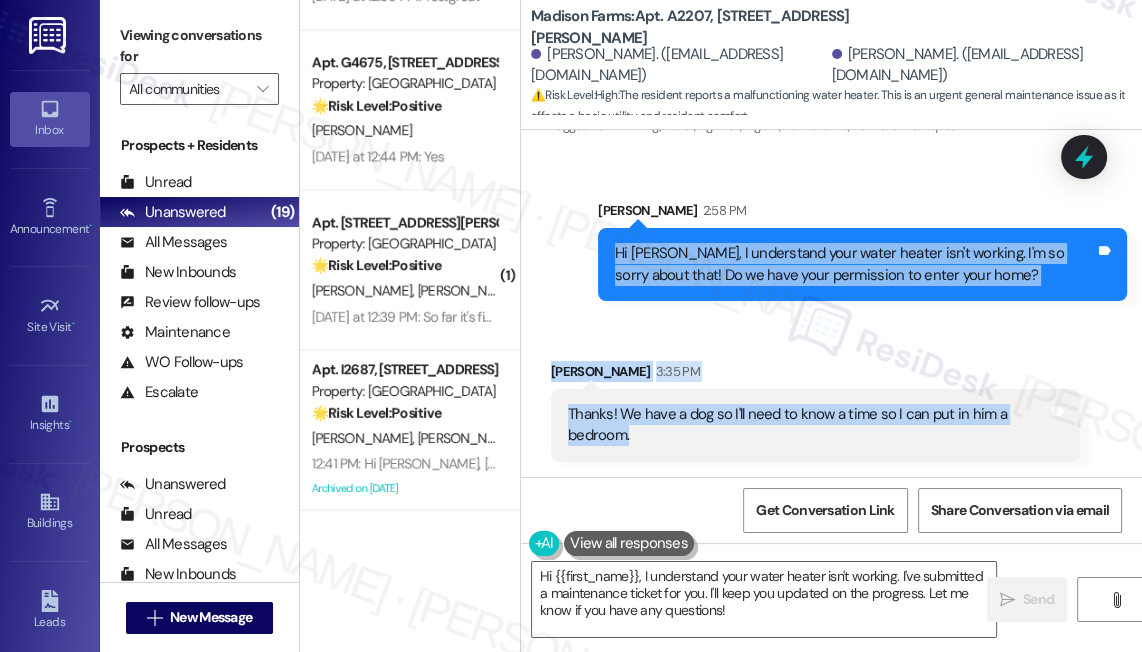 drag, startPoint x: 613, startPoint y: 248, endPoint x: 890, endPoint y: 434, distance: 333.65402 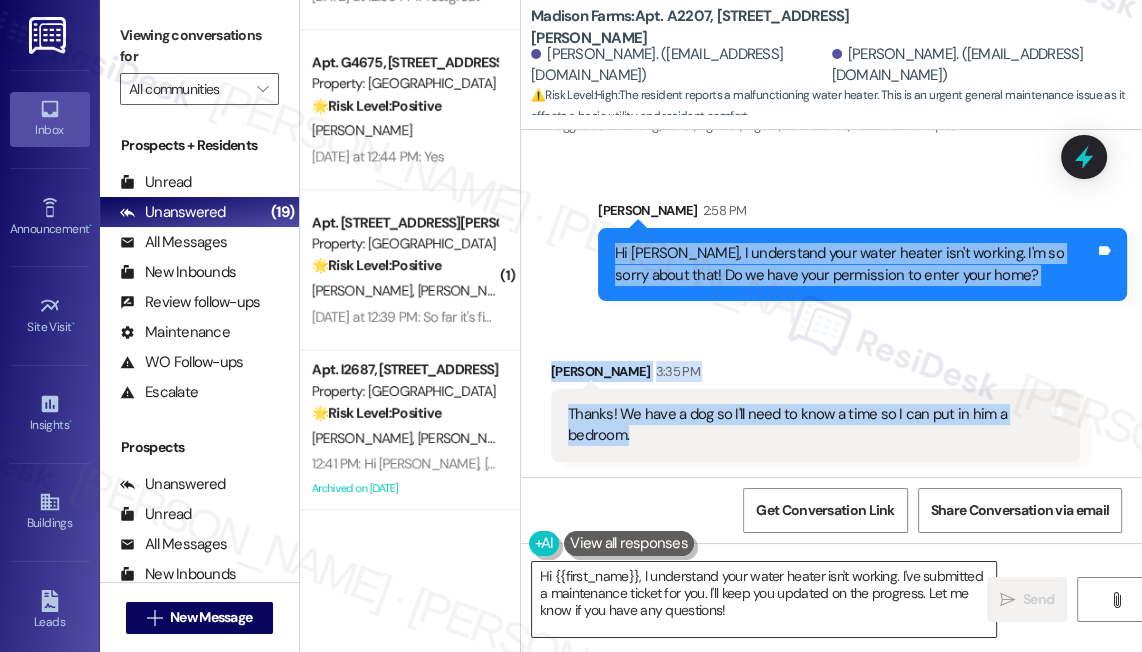 click on "Hi {{first_name}}, I understand your water heater isn't working. I've submitted a maintenance ticket for you. I'll keep you updated on the progress. Let me know if you have any questions!" at bounding box center [764, 599] 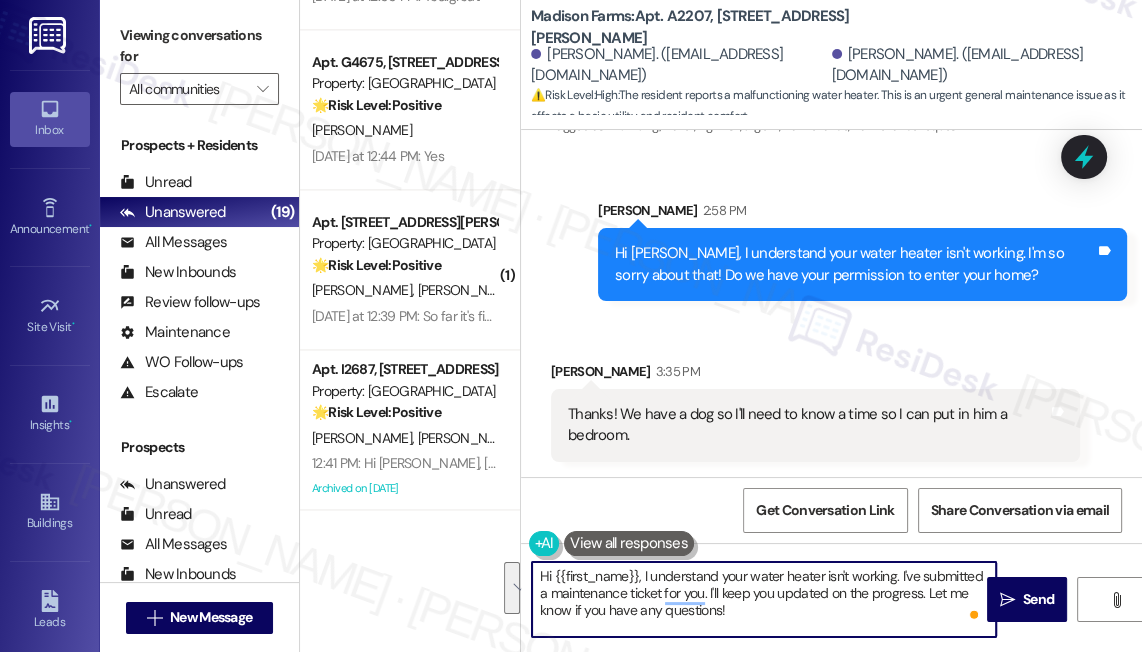 drag, startPoint x: 764, startPoint y: 620, endPoint x: 642, endPoint y: 570, distance: 131.8484 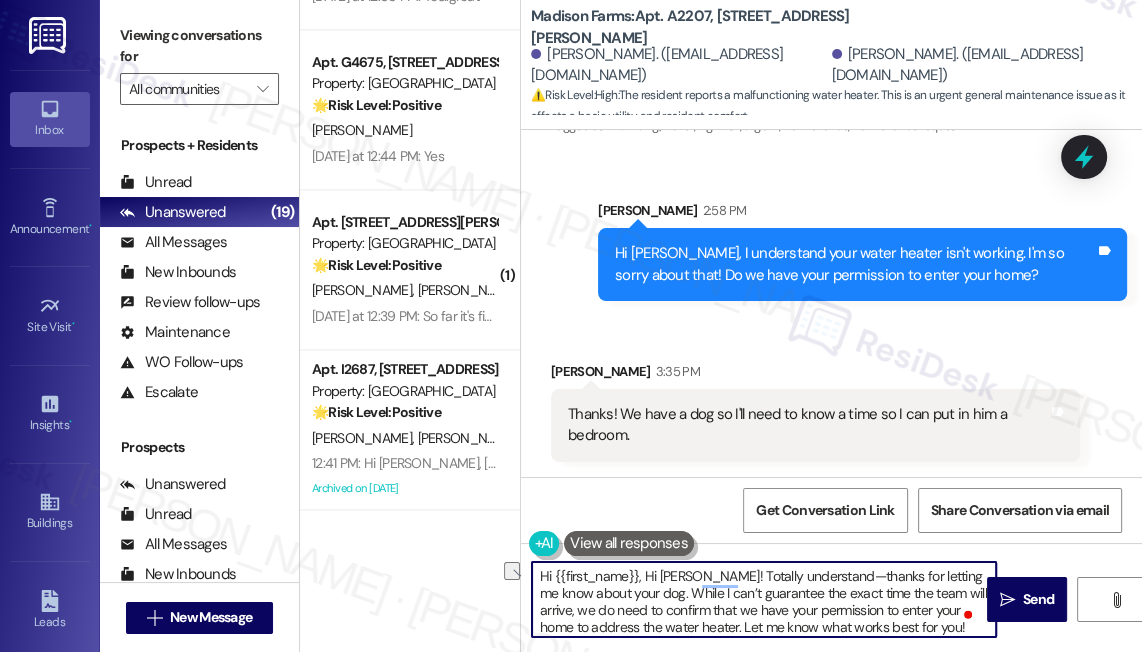 drag, startPoint x: 818, startPoint y: 576, endPoint x: 644, endPoint y: 577, distance: 174.00287 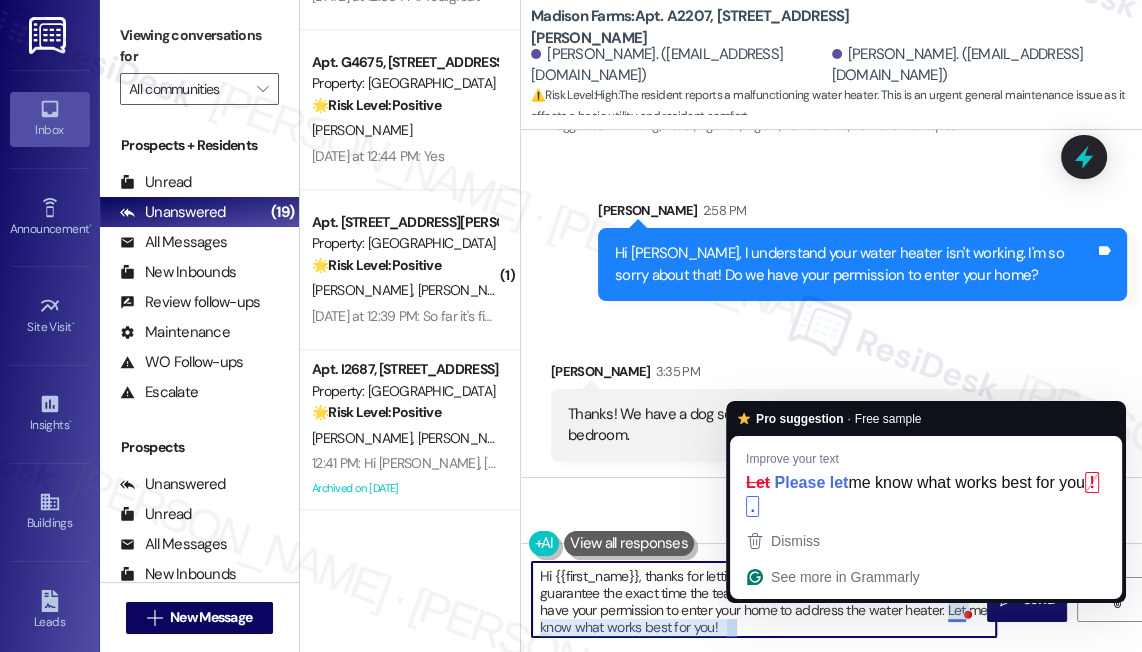 scroll, scrollTop: 5, scrollLeft: 0, axis: vertical 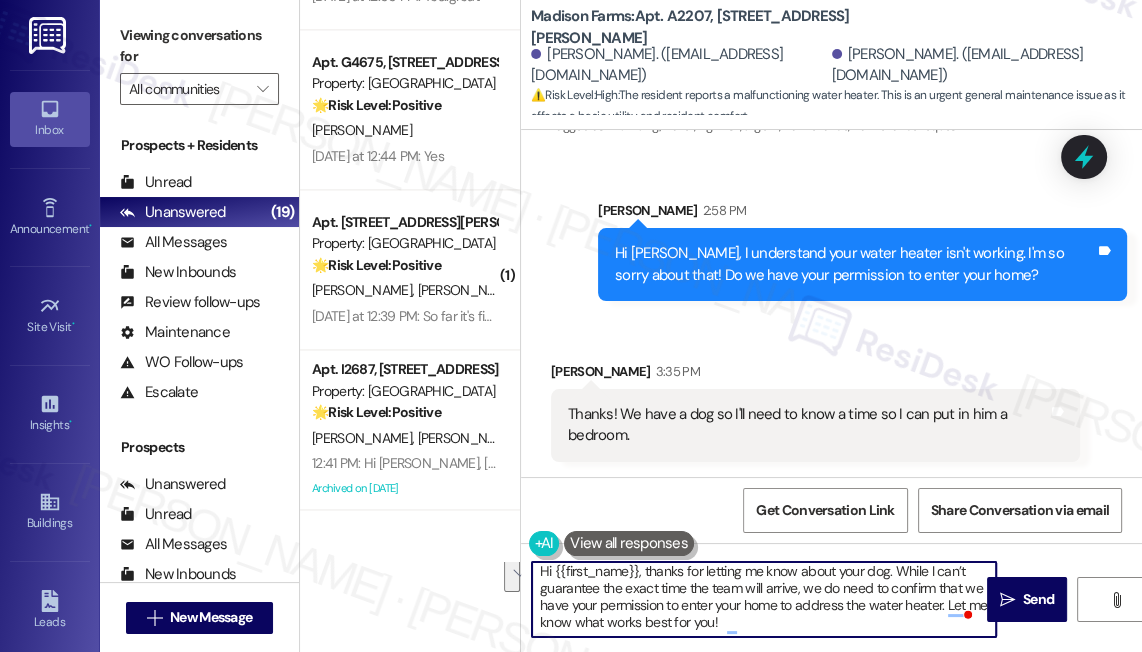 drag, startPoint x: 947, startPoint y: 611, endPoint x: 960, endPoint y: 633, distance: 25.553865 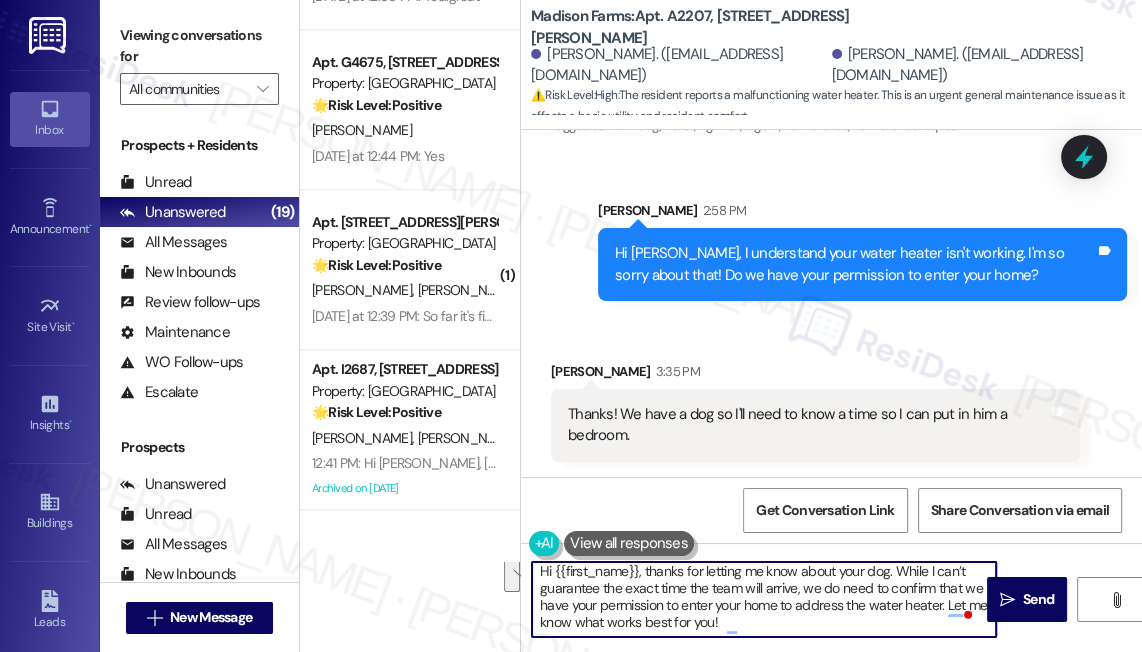 click on "Hi {{first_name}}, thanks for letting me know about your dog. While I can’t guarantee the exact time the team will arrive, we do need to confirm that we have your permission to enter your home to address the water heater. Let me know what works best for you!" at bounding box center [764, 599] 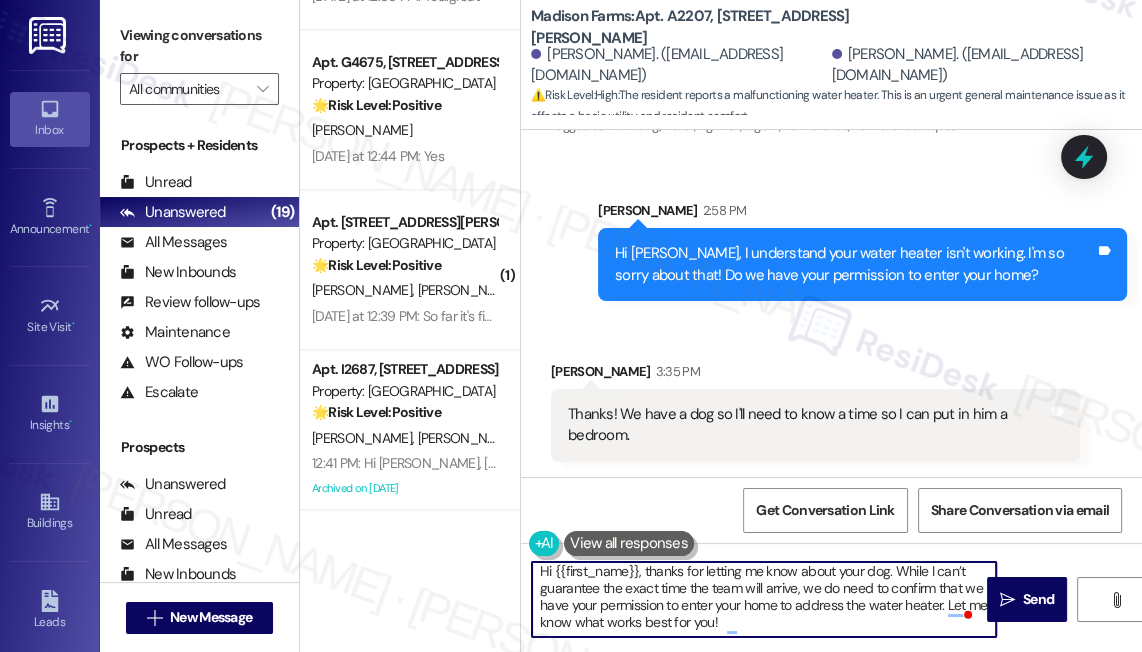 click on "Hi {{first_name}}, thanks for letting me know about your dog. While I can’t guarantee the exact time the team will arrive, we do need to confirm that we have your permission to enter your home to address the water heater. Let me know what works best for you!" at bounding box center [764, 599] 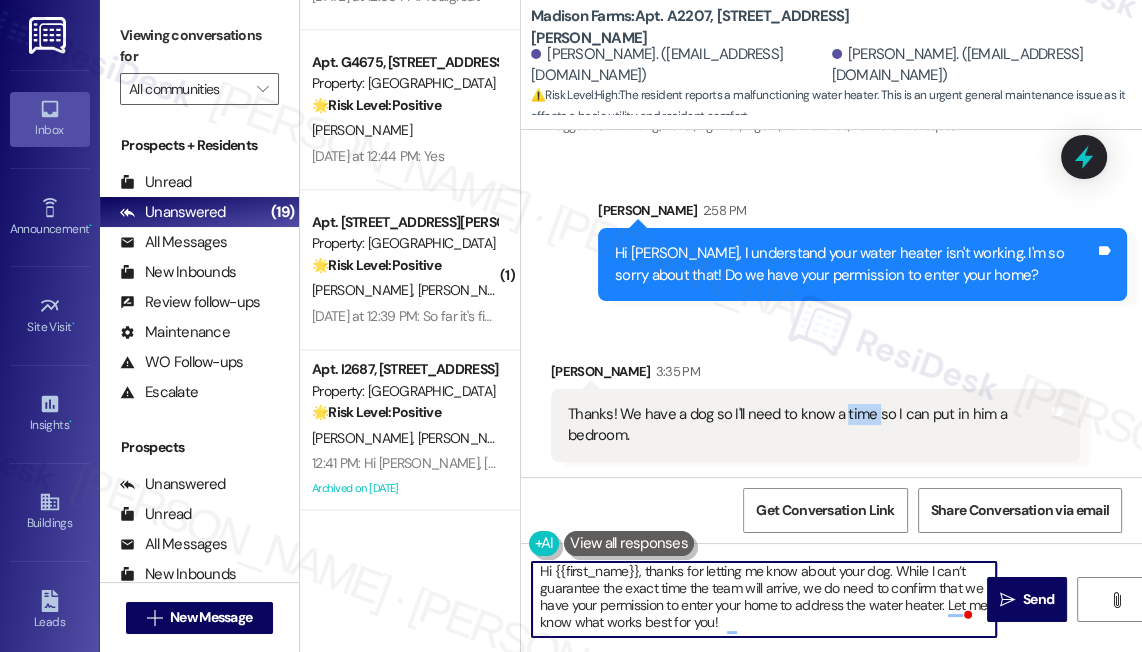 click on "Thanks! We have a dog so I'll need to know a time so I can put in him a bedroom.  Tags and notes" at bounding box center [815, 425] 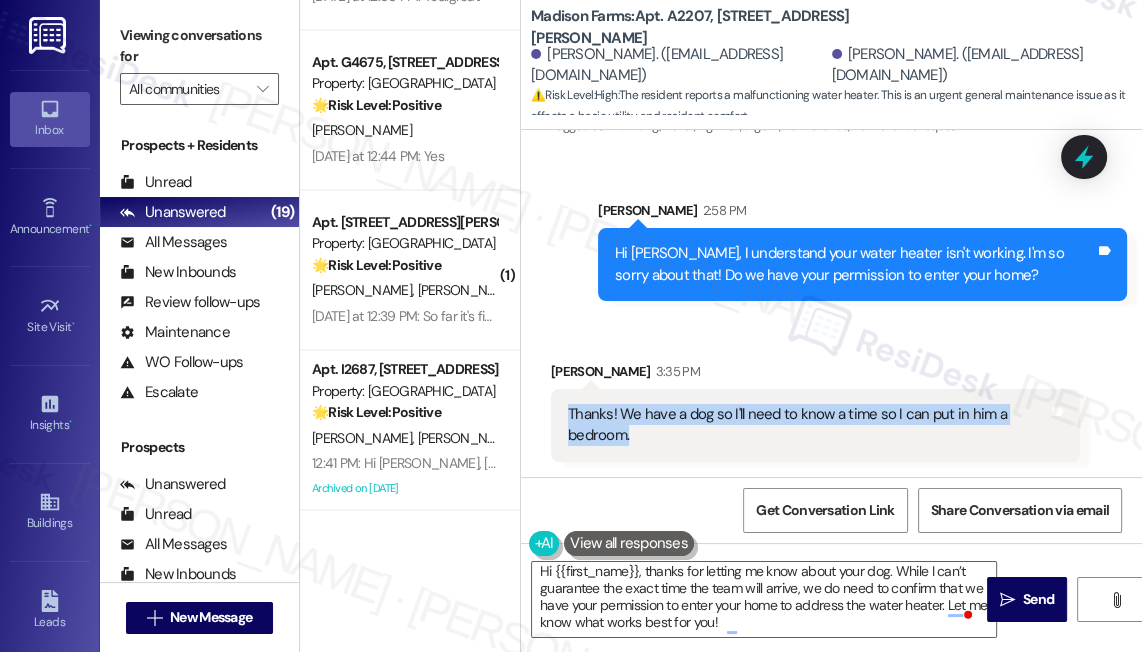 click on "Thanks! We have a dog so I'll need to know a time so I can put in him a bedroom.  Tags and notes" at bounding box center (815, 425) 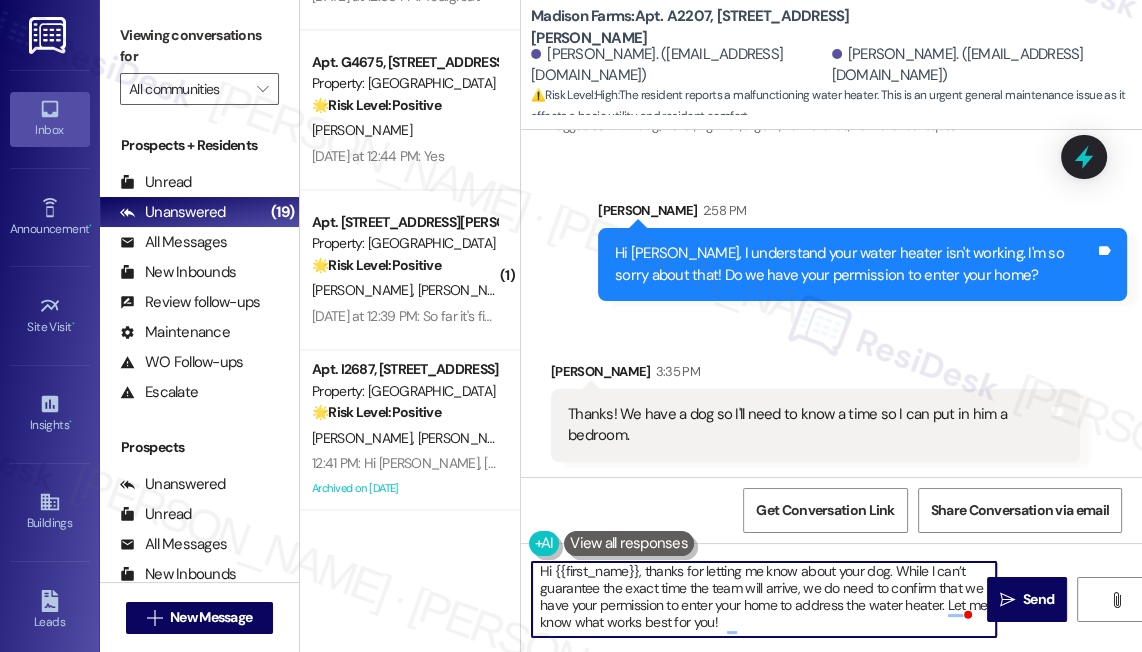 click on "Hi {{first_name}}, thanks for letting me know about your dog. While I can’t guarantee the exact time the team will arrive, we do need to confirm that we have your permission to enter your home to address the water heater. Let me know what works best for you!" at bounding box center (764, 599) 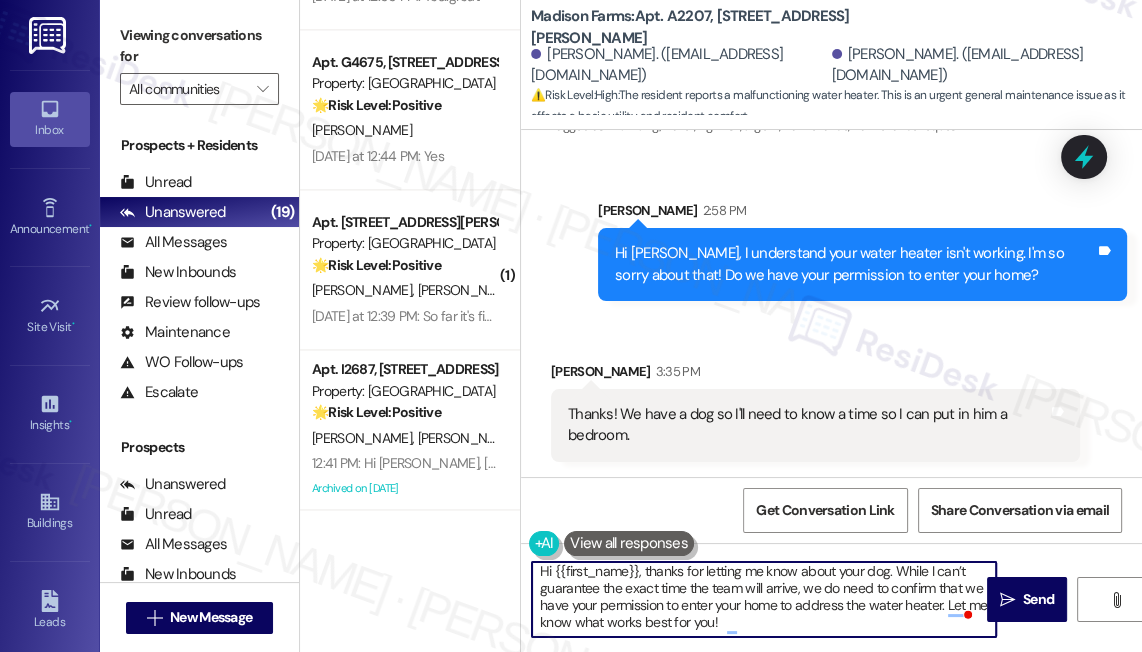 click on "[PERSON_NAME] 3:35 PM" at bounding box center [815, 375] 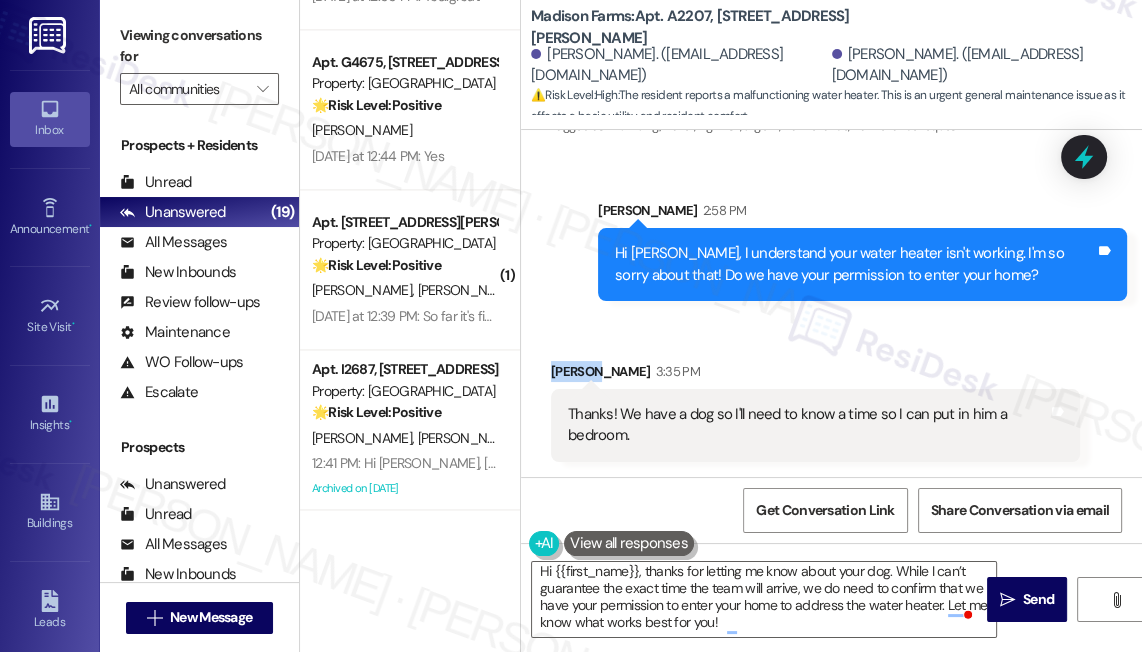 click on "[PERSON_NAME] 3:35 PM" at bounding box center (815, 375) 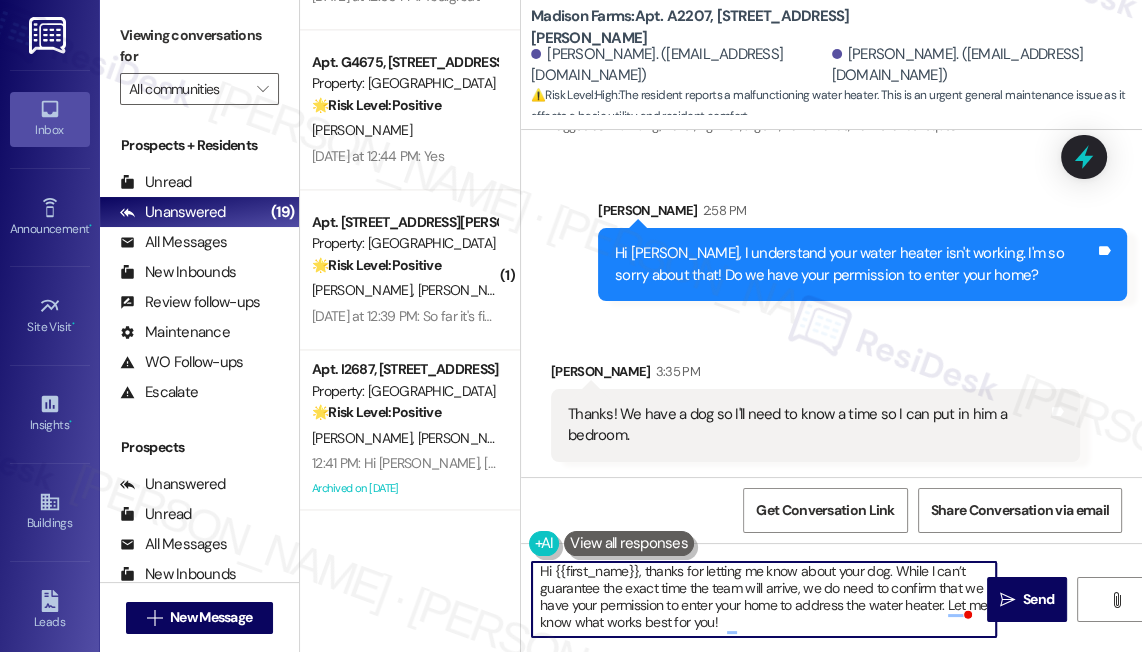 scroll, scrollTop: 0, scrollLeft: 0, axis: both 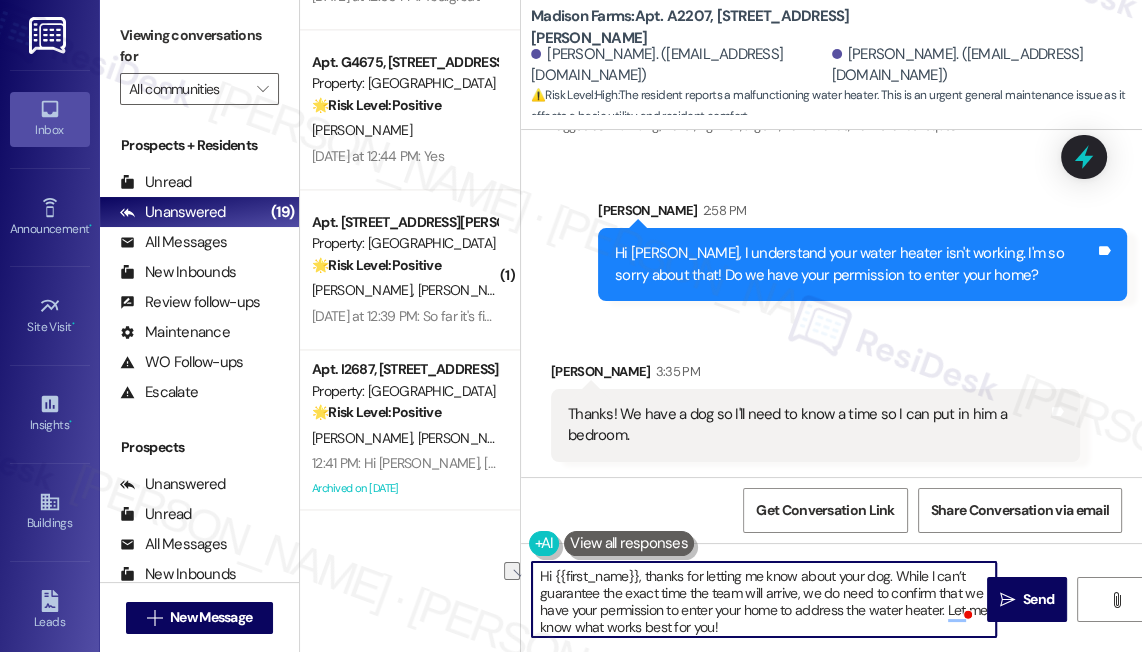 drag, startPoint x: 648, startPoint y: 569, endPoint x: 517, endPoint y: 568, distance: 131.00381 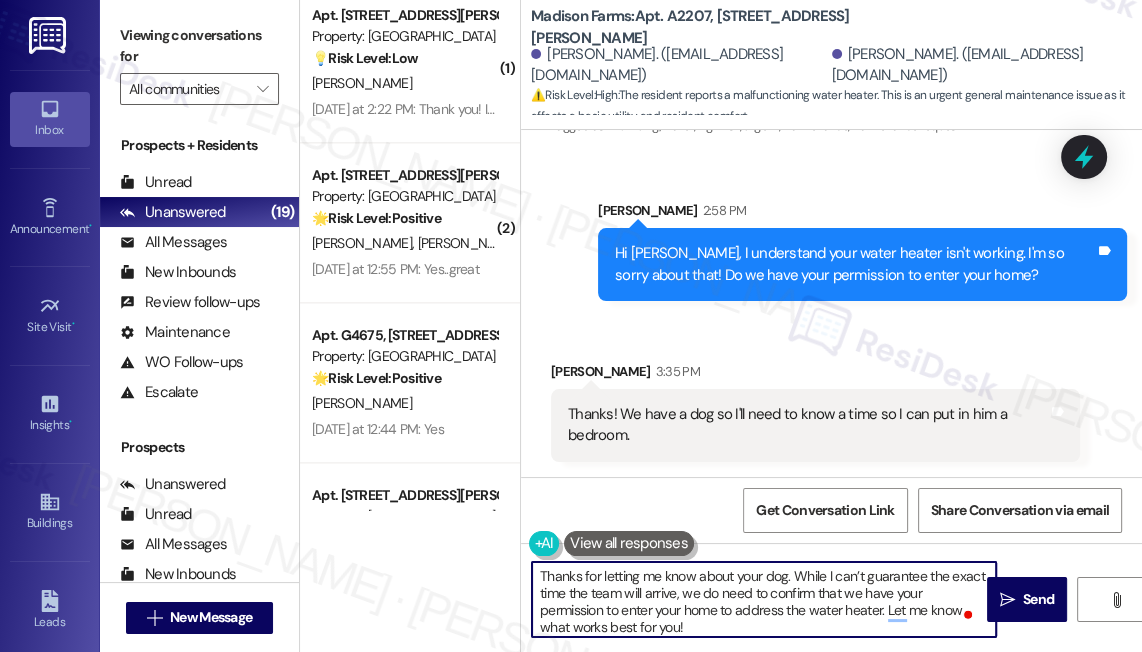 scroll, scrollTop: 2370, scrollLeft: 0, axis: vertical 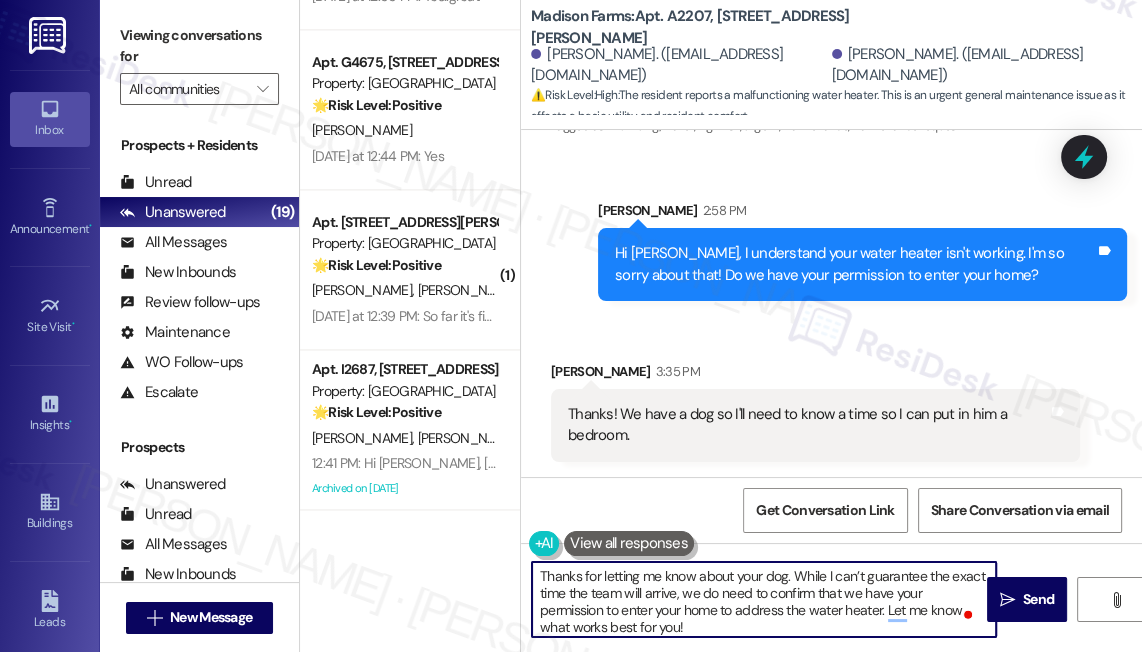 type on "Thanks for letting me know about your dog. While I can’t guarantee the exact time the team will arrive, we do need to confirm that we have your permission to enter your home to address the water heater. Let me know what works best for you!" 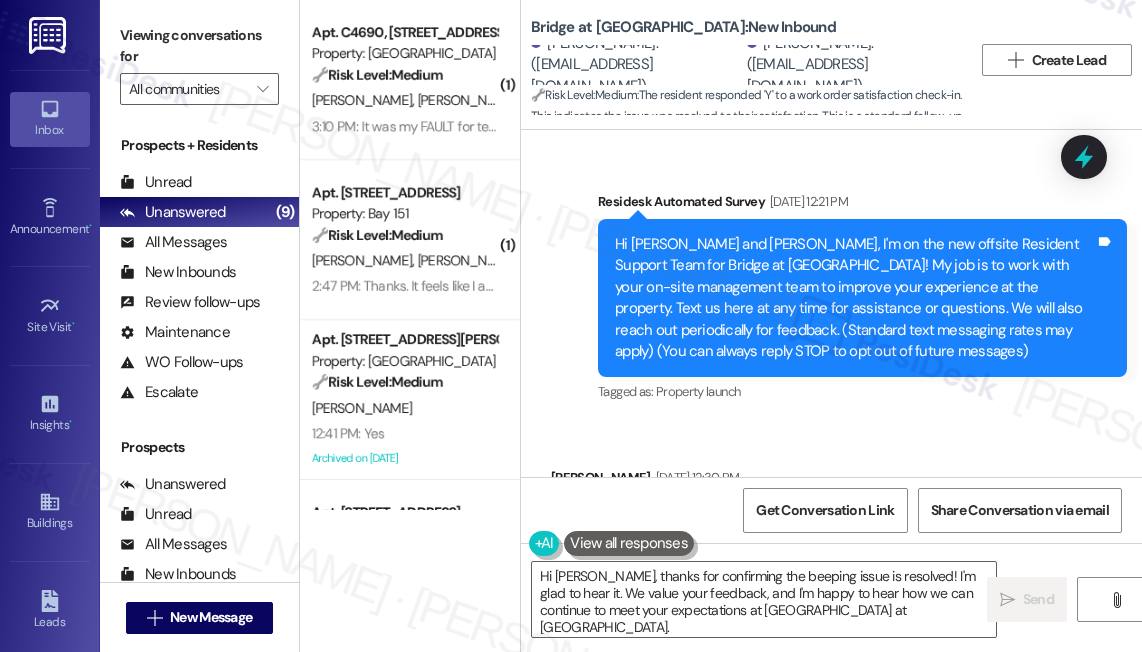 scroll, scrollTop: 0, scrollLeft: 0, axis: both 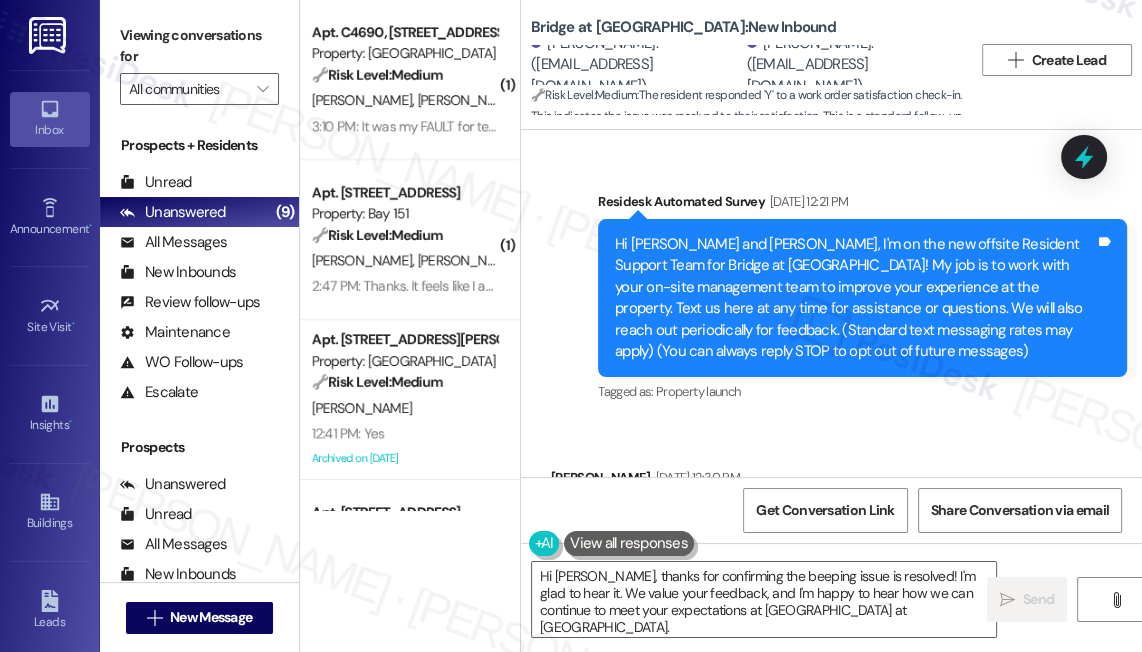click on "Survey, sent via SMS Residesk Automated Survey Jun 24, 2025 at 12:19 PM Hi there Jordon and Katrina! I just wanted to check in and ask if you are happy with your home.  Feel free to answer with a quick (y/n) Tags and notes Tagged as:   Quarterly check-in Click to highlight conversations about Quarterly check-in Survey, sent via SMS Residesk Automated Survey Jul 08, 2025 at 12:19 PM Hi there Jordon and Katrina! I just wanted to check in and ask if you are happy with your home.  Feel free to answer with a quick (y/n) Tags and notes Tagged as:   Quarterly check-in Click to highlight conversations about Quarterly check-in Survey, sent via SMS Residesk Automated Survey Jul 11, 2025 at 12:18 PM Hi Jordon and Katrina! I'm checking in on your latest work order (fir sprinkler beeping, ID: 7c39eeac-bc46-4e78-a730-cb3bdfbcd946). Was everything completed to your satisfaction? You can answer with a quick (Y/N) Tags and notes Tagged as:   Service request review ,  Maintenance" at bounding box center [831, 2127] 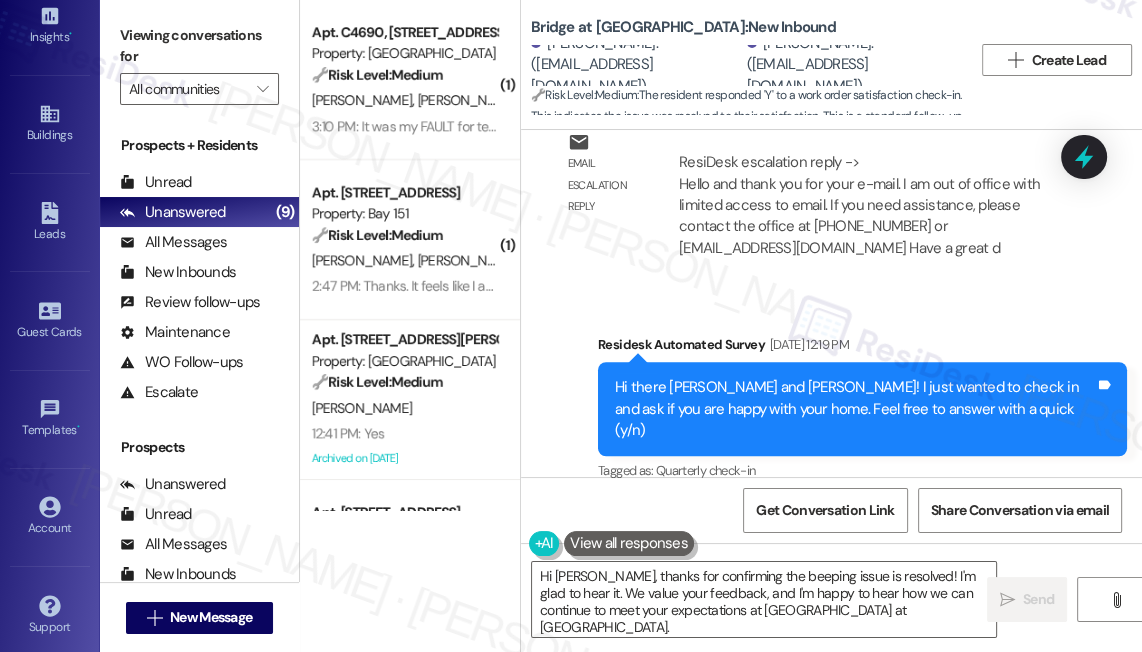 drag, startPoint x: 149, startPoint y: 30, endPoint x: 220, endPoint y: 49, distance: 73.4983 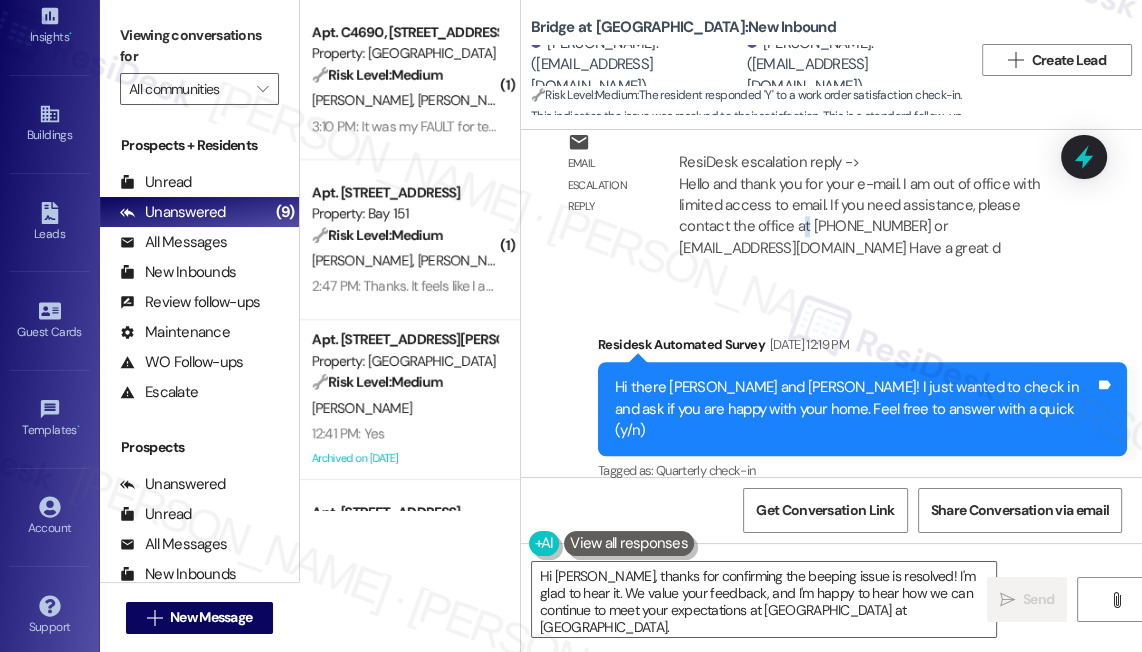 click on "ResiDesk escalation reply ->
Hello and thank you for your e-mail. I am out of office with limited access to email. If you need assistance, please contact the office at 512.280.3774 or info@bridgeatmonarchbluffs.com Have a great d ResiDesk escalation reply ->
Hello and thank you for your e-mail. I am out of office with limited access to email. If you need assistance, please contact the office at 512.280.3774 or info@bridgeatmonarchbluffs.com Have a great d" at bounding box center [859, 205] 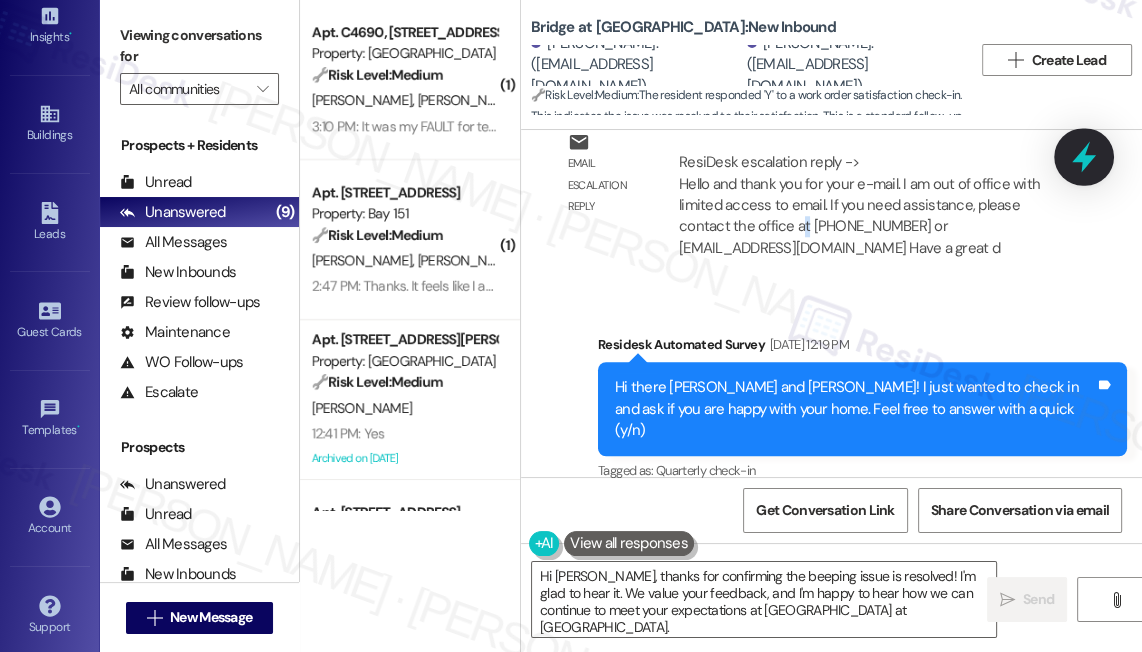 click 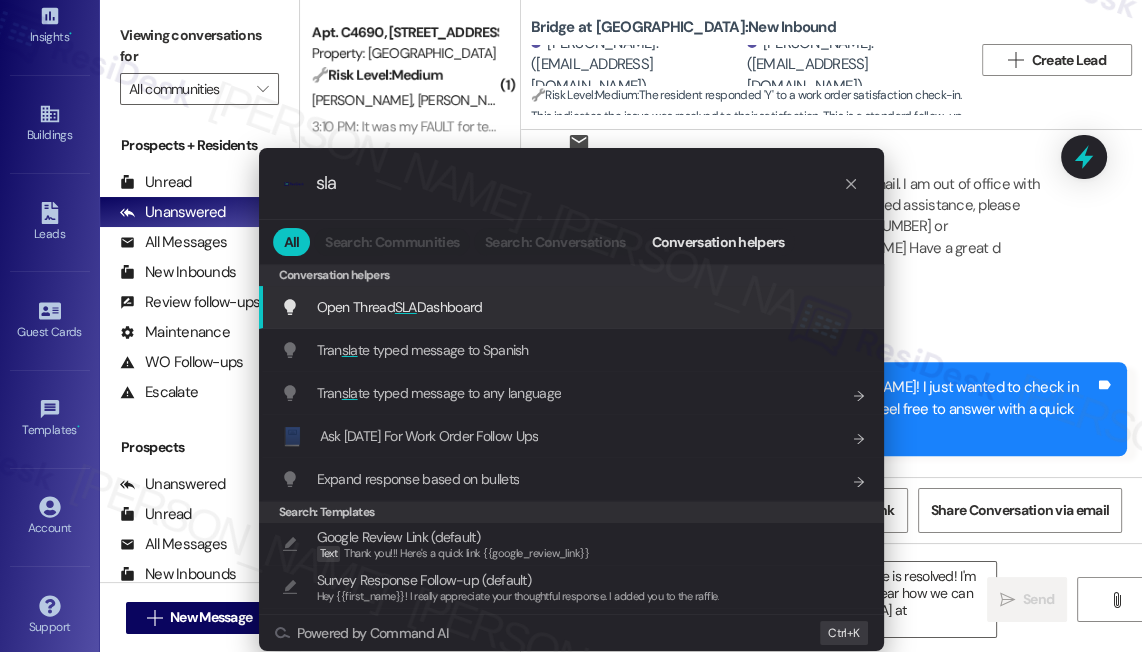 type on "sla" 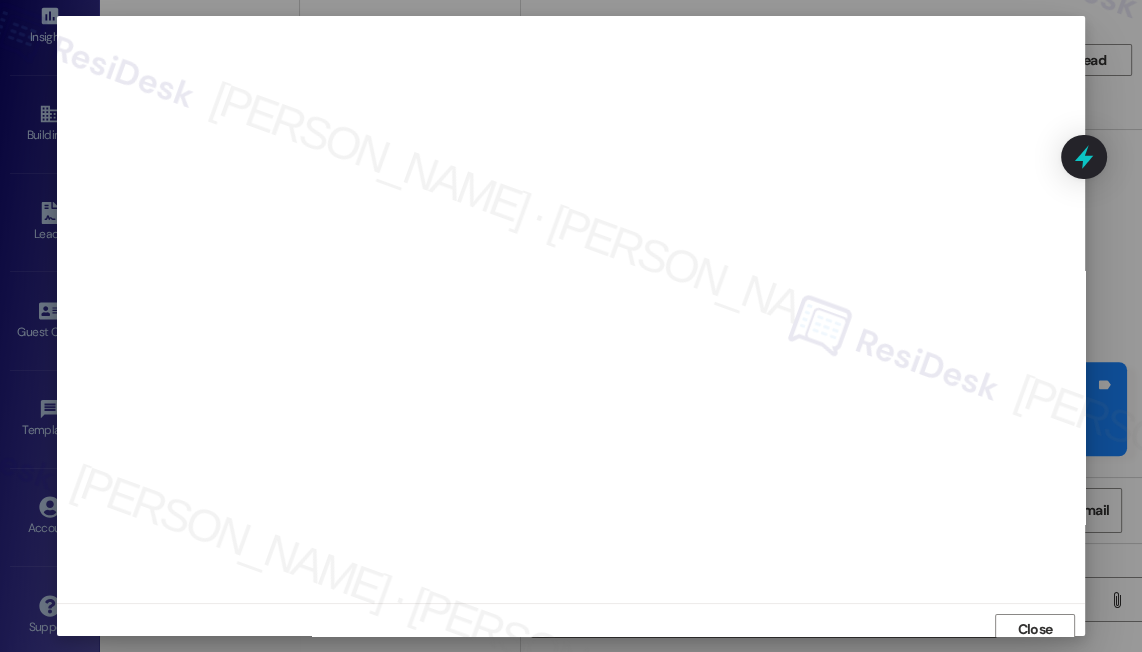 scroll, scrollTop: 9, scrollLeft: 0, axis: vertical 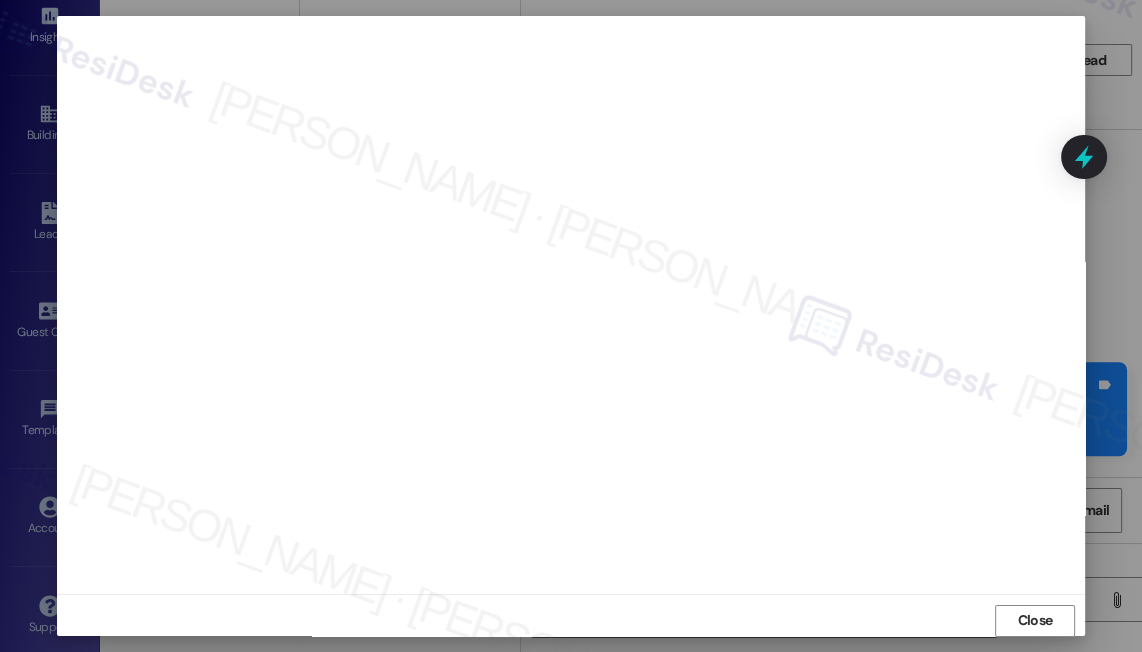click at bounding box center [571, 300] 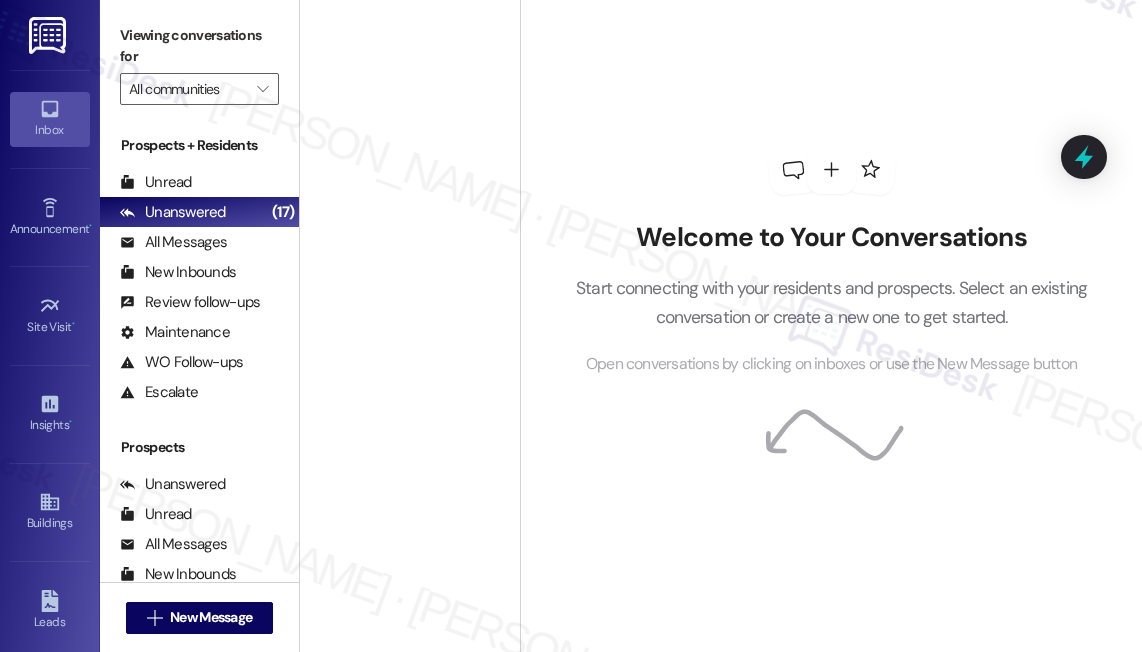 scroll, scrollTop: 0, scrollLeft: 0, axis: both 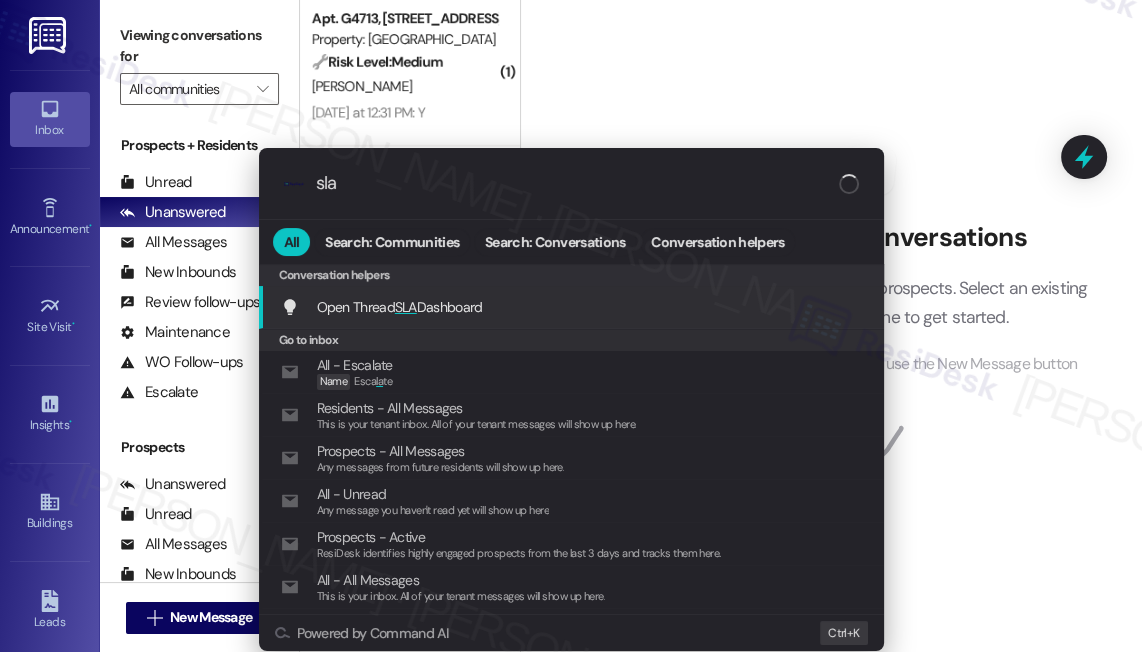 type on "sla" 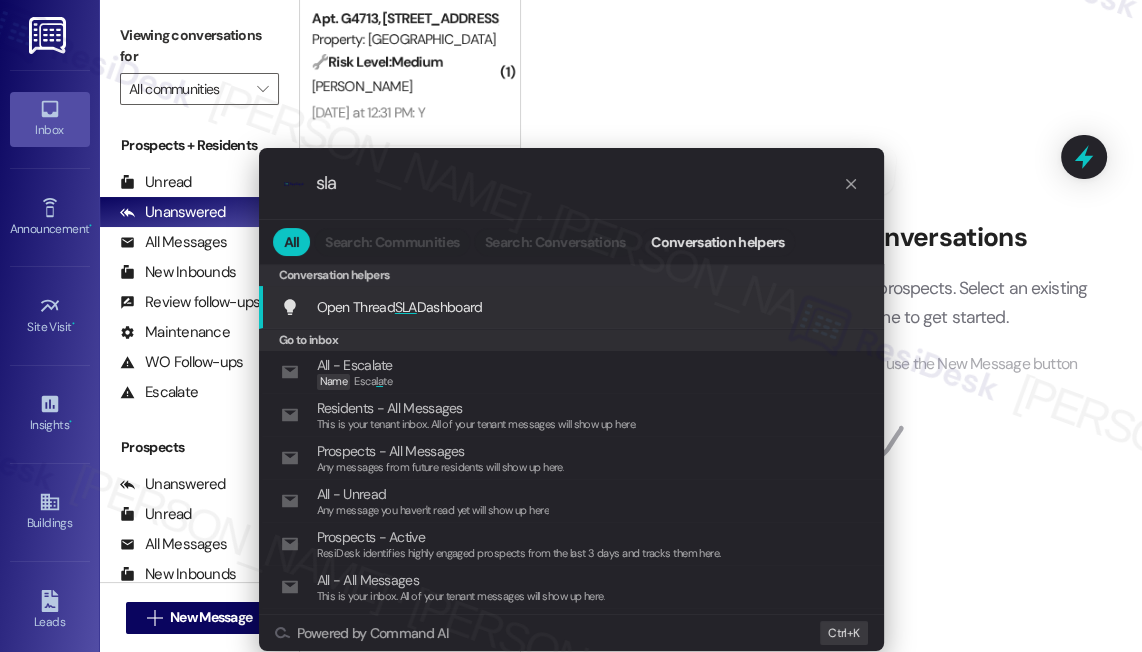 click on "SLA" at bounding box center [406, 307] 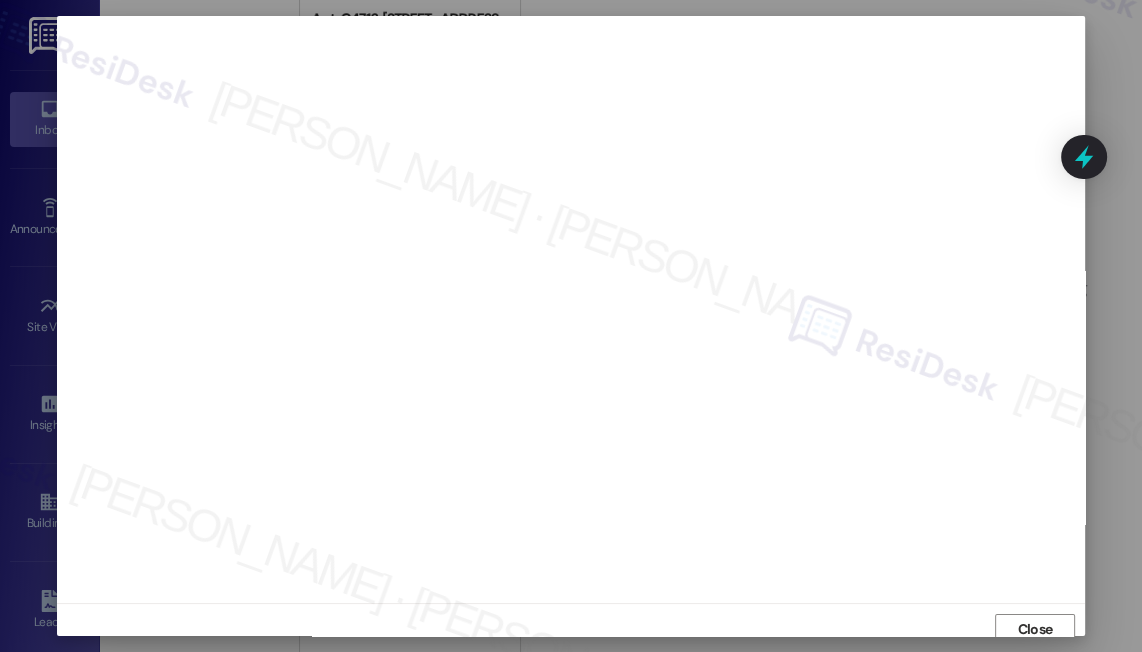 scroll, scrollTop: 9, scrollLeft: 0, axis: vertical 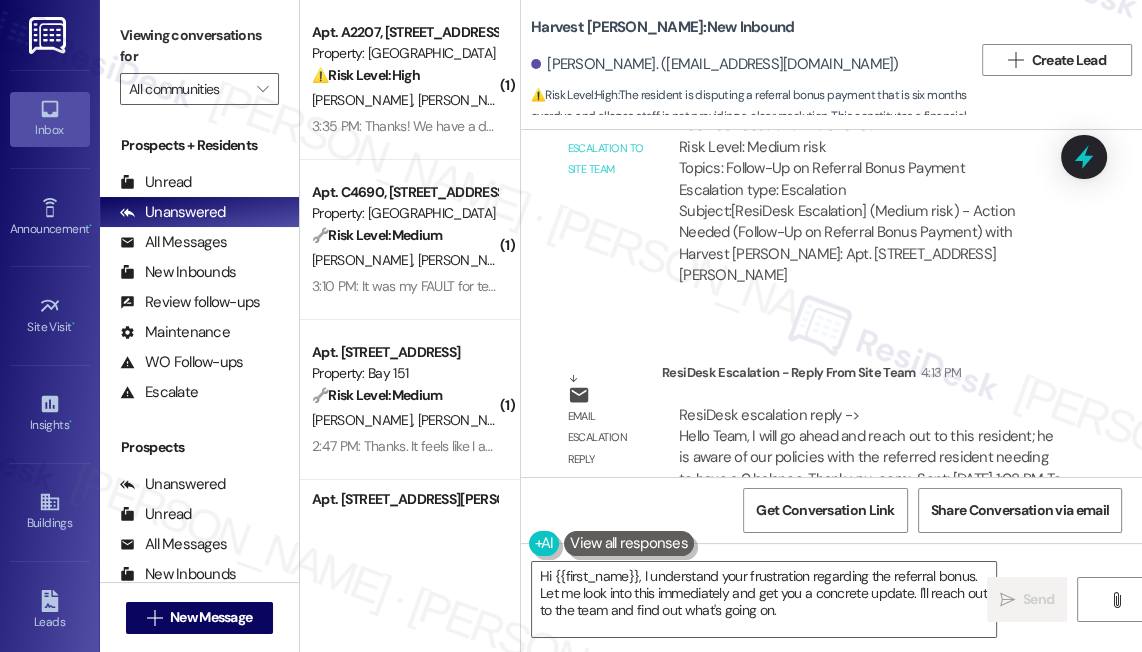 click on "ResiDesk escalation reply ->
Hello Team, I will go ahead and reach out to this resident; he is aware of our policies with the referred resident needing to have a 0 balance. Thank you, com> Sent: Thursday, July 24, 2025 1:08 PM To ResiDesk escalation reply ->
Hello Team, I will go ahead and reach out to this resident; he is aware of our policies with the referred resident needing to have a 0 balance. Thank you, com> Sent: Thursday, July 24, 2025 1:08 PM To" at bounding box center (870, 447) 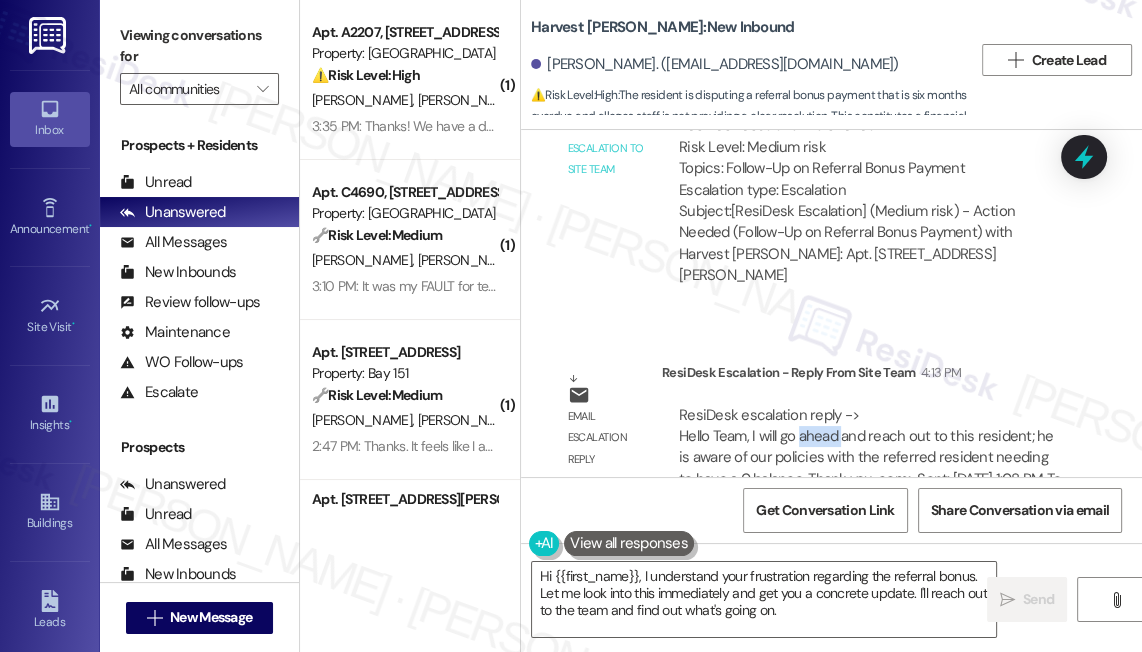 click on "ResiDesk escalation reply ->
Hello Team, I will go ahead and reach out to this resident; he is aware of our policies with the referred resident needing to have a 0 balance. Thank you, com> Sent: Thursday, July 24, 2025 1:08 PM To ResiDesk escalation reply ->
Hello Team, I will go ahead and reach out to this resident; he is aware of our policies with the referred resident needing to have a 0 balance. Thank you, com> Sent: Thursday, July 24, 2025 1:08 PM To" at bounding box center [870, 447] 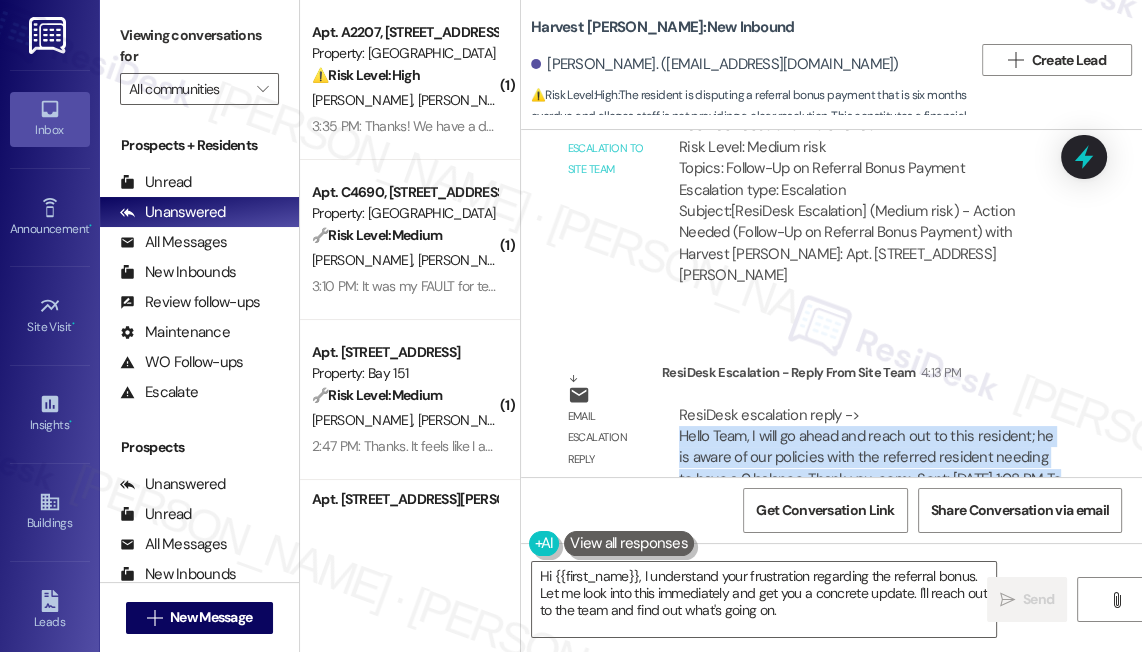 click on "ResiDesk escalation reply ->
Hello Team, I will go ahead and reach out to this resident; he is aware of our policies with the referred resident needing to have a 0 balance. Thank you, com> Sent: Thursday, July 24, 2025 1:08 PM To ResiDesk escalation reply ->
Hello Team, I will go ahead and reach out to this resident; he is aware of our policies with the referred resident needing to have a 0 balance. Thank you, com> Sent: Thursday, July 24, 2025 1:08 PM To" at bounding box center (870, 447) 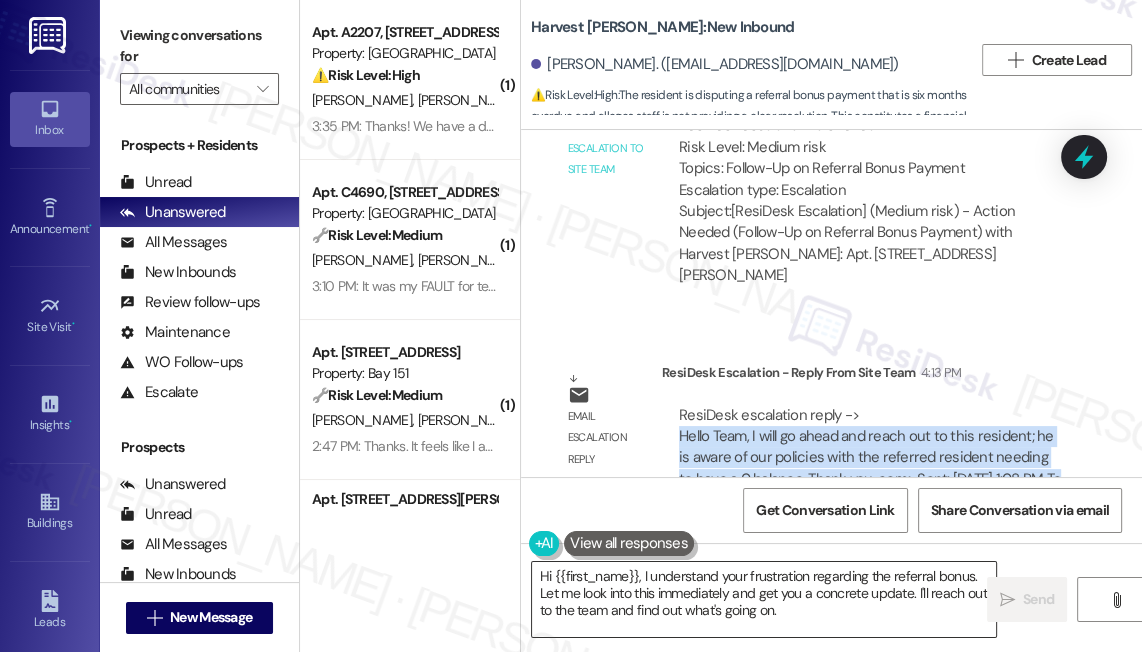 click on "Hi {{first_name}}, I understand your frustration regarding the referral bonus. Let me look into this immediately and get you a concrete update. I'll reach out to the team and find out what's going on." at bounding box center (764, 599) 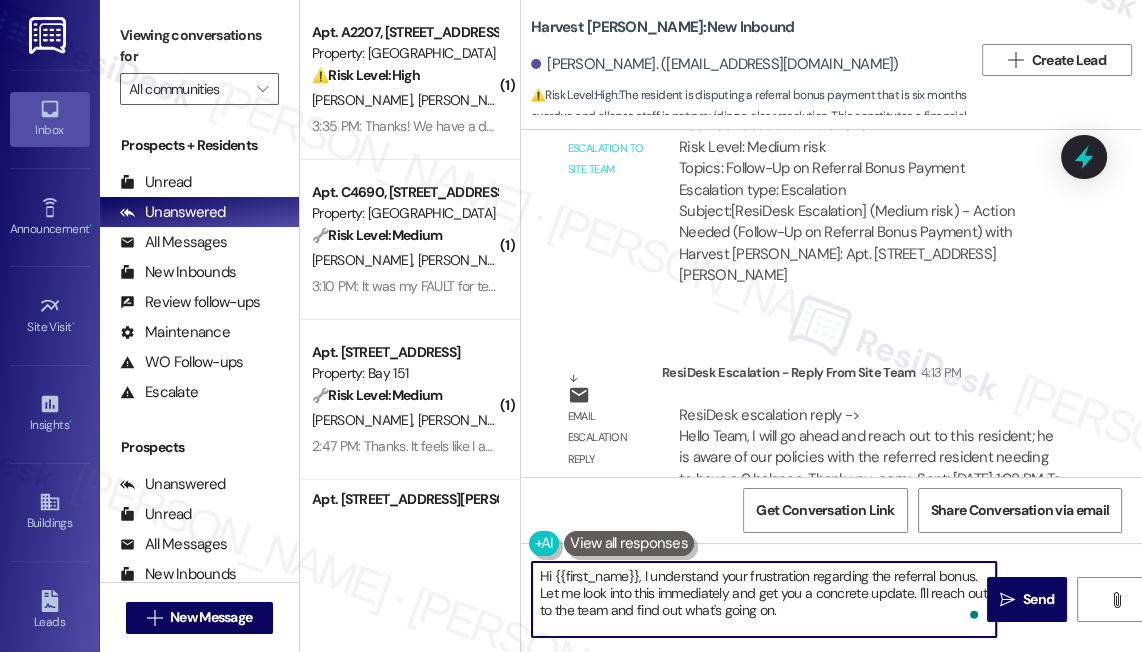 drag, startPoint x: 643, startPoint y: 578, endPoint x: 776, endPoint y: 614, distance: 137.78607 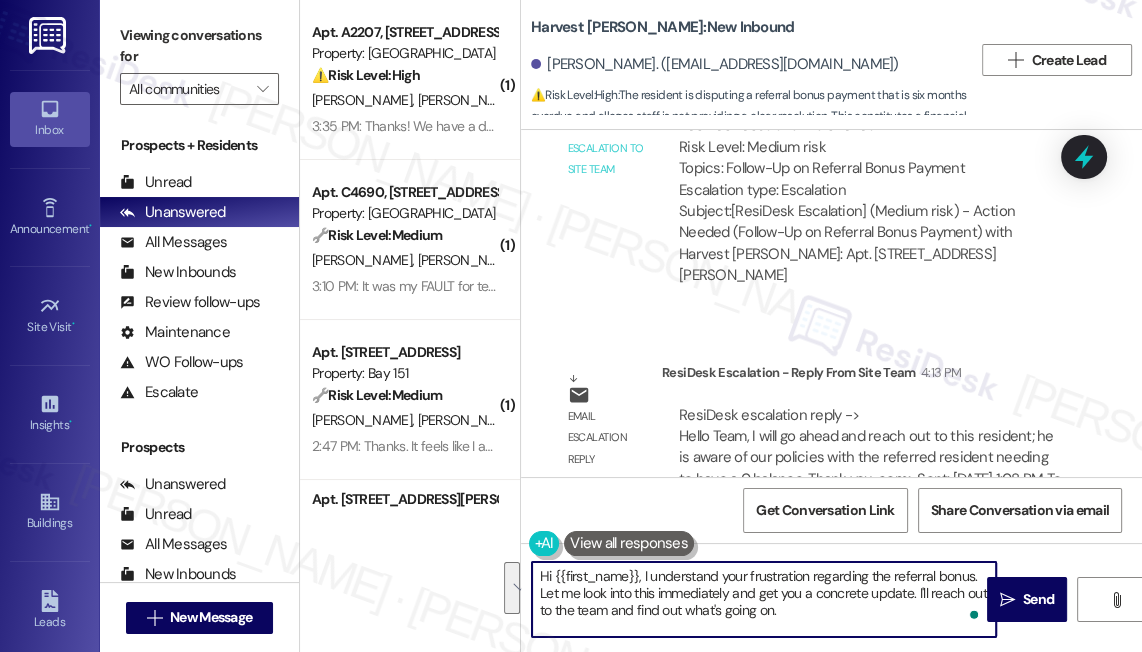 paste on "will go ahead and reach out to this resident; he is aware of our policies with the referred resident needing to have a 0 balance" 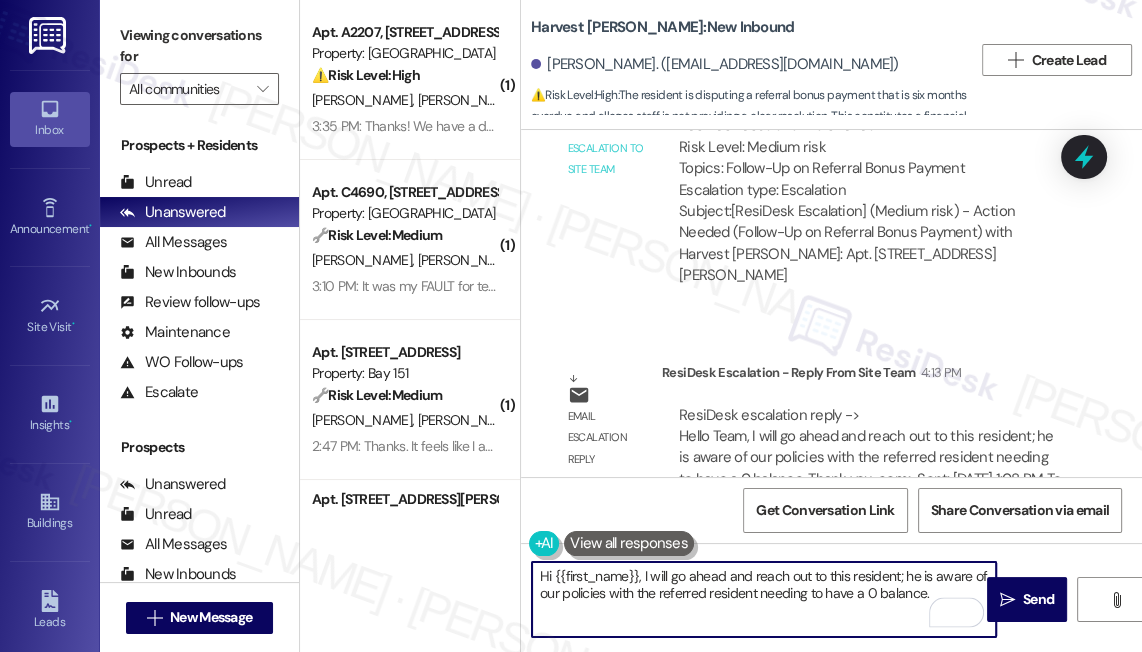 click on "Hi {{first_name}}, I will go ahead and reach out to this resident; he is aware of our policies with the referred resident needing to have a 0 balance." at bounding box center (764, 599) 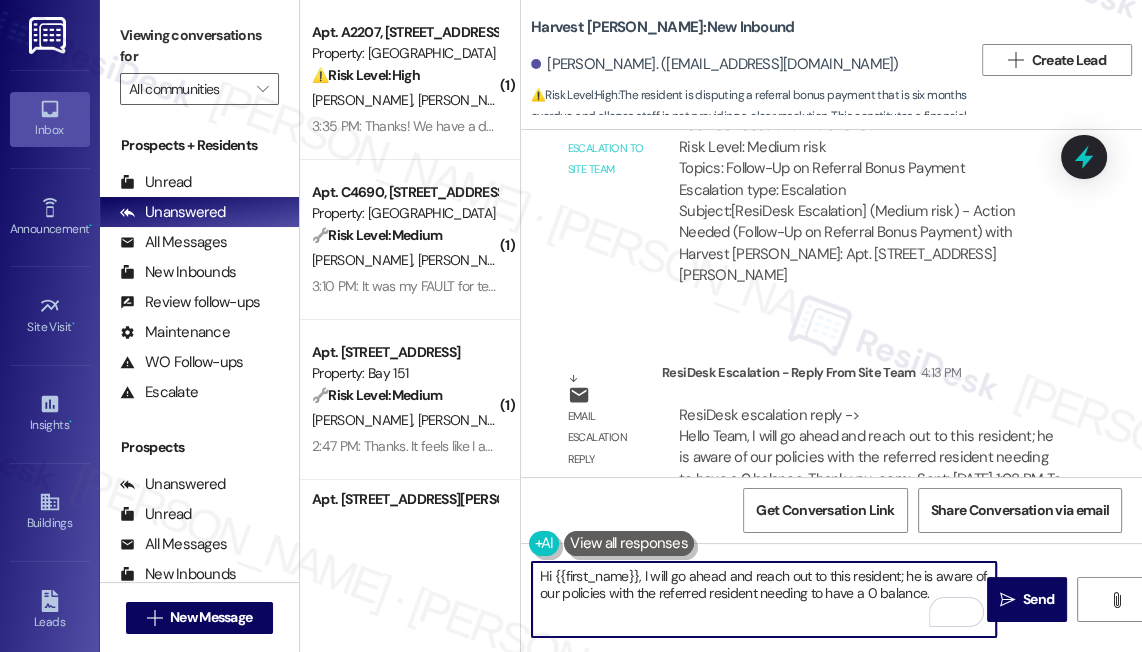 click on "Hi {{first_name}}, I will go ahead and reach out to this resident; he is aware of our policies with the referred resident needing to have a 0 balance." at bounding box center [764, 599] 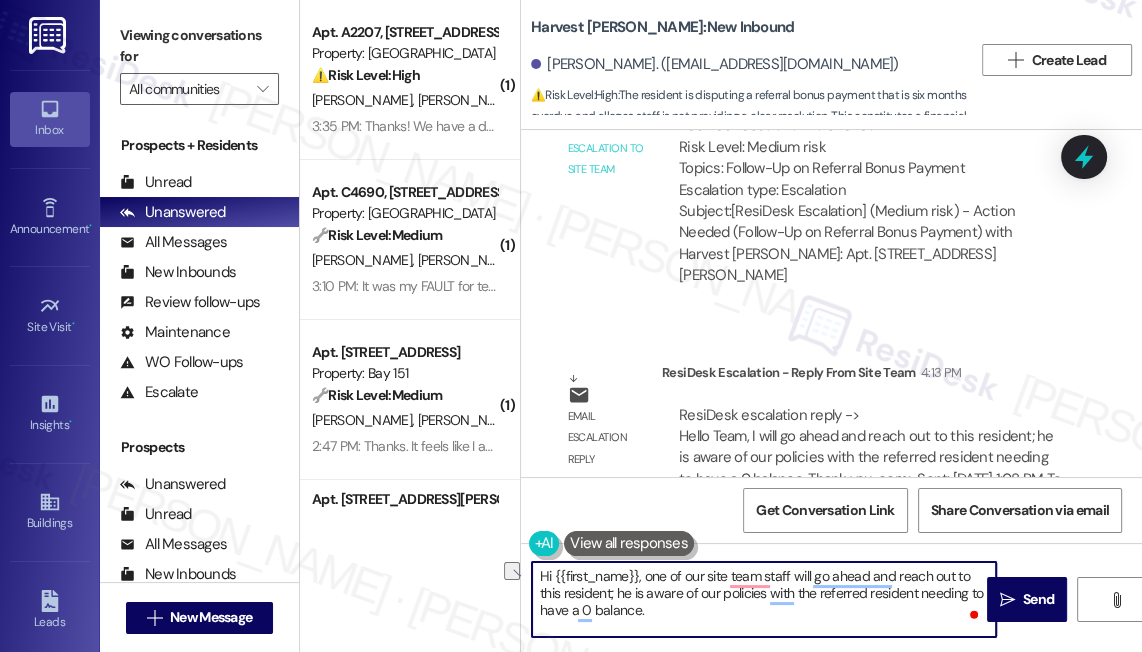 drag, startPoint x: 537, startPoint y: 595, endPoint x: 610, endPoint y: 595, distance: 73 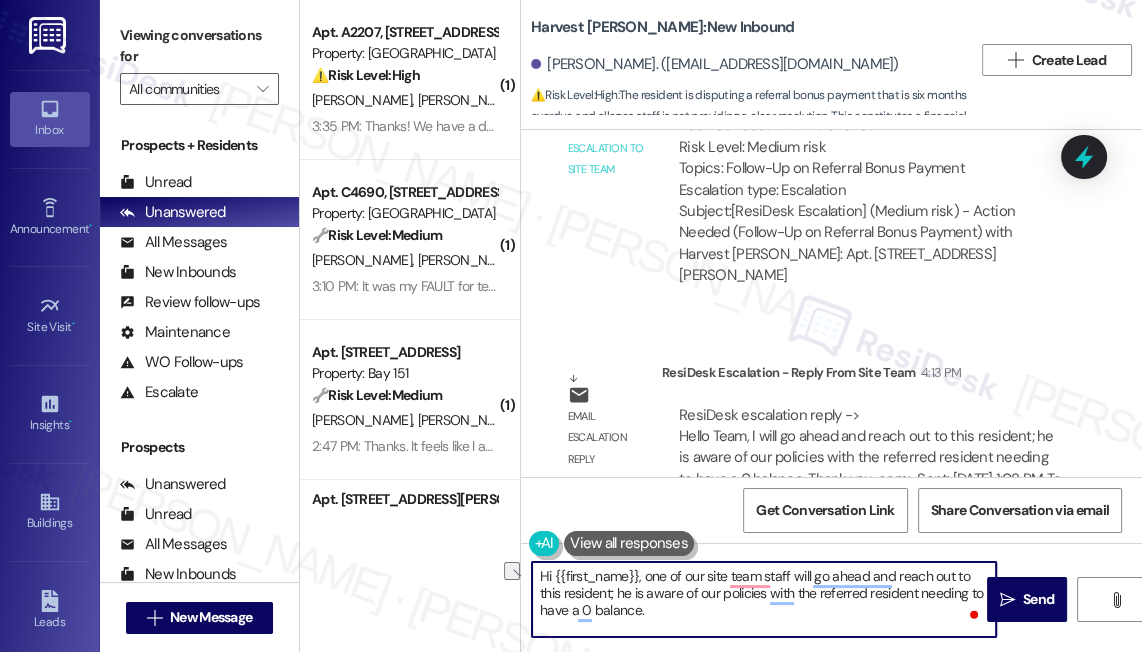 click on "Hi {{first_name}}, one of our site team staff will go ahead and reach out to this resident; he is aware of our policies with the referred resident needing to have a 0 balance." at bounding box center (764, 599) 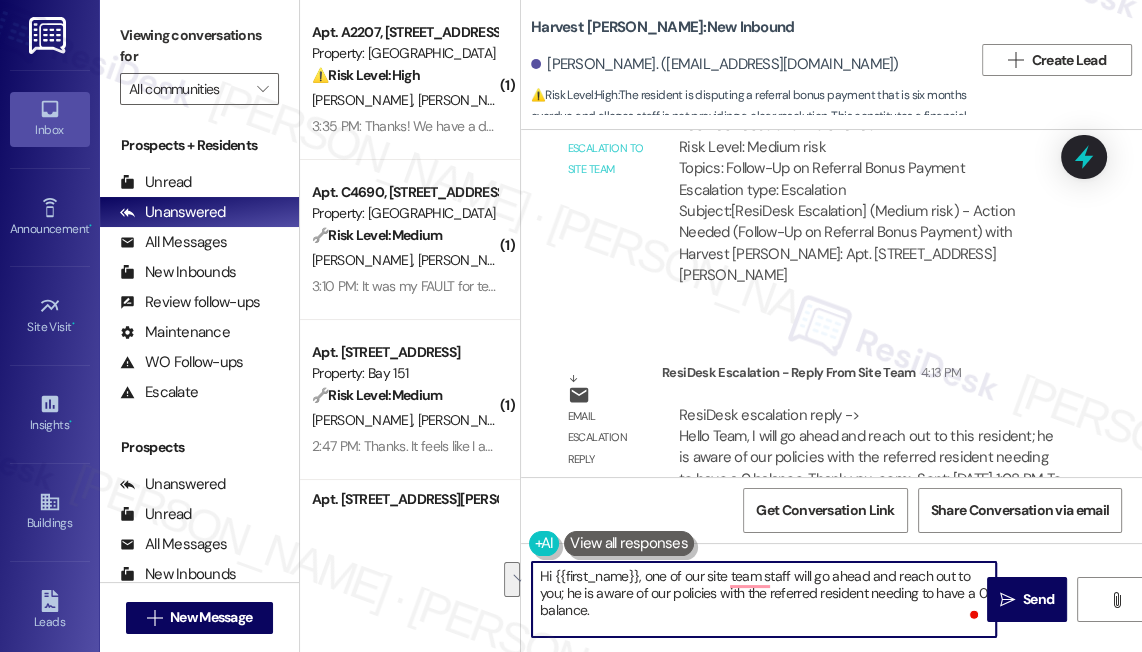drag, startPoint x: 600, startPoint y: 611, endPoint x: 560, endPoint y: 591, distance: 44.72136 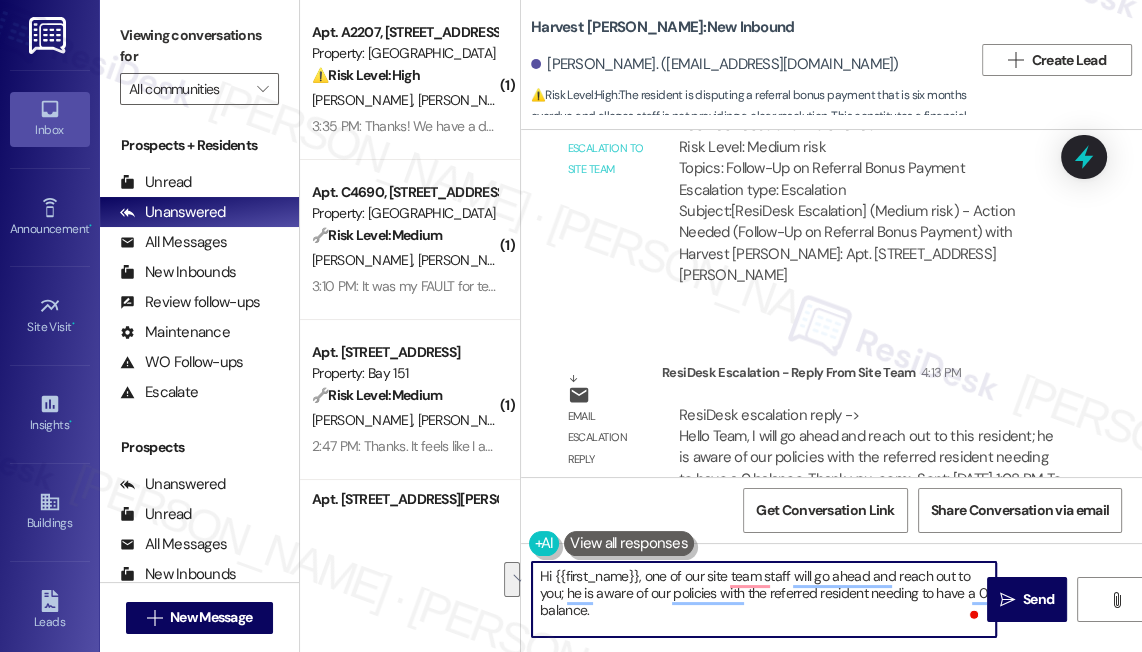 type on "Hi {{first_name}}, one of our site team staff will go ahead and reach out to you; he is aware of our policies with the referred resident needing to have a 0 balance." 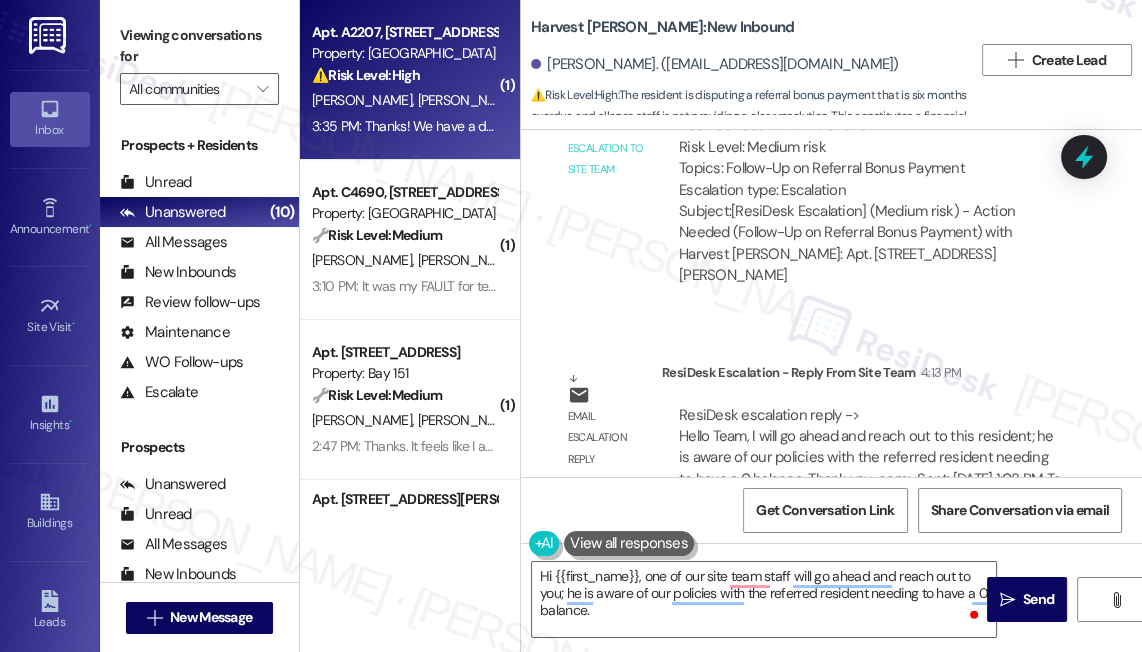 click on "3:35 PM: Thanks! We have a dog so I'll need to know a time so I can put in him a bedroom.  3:35 PM: Thanks! We have a dog so I'll need to know a time so I can put in him a bedroom." at bounding box center [571, 126] 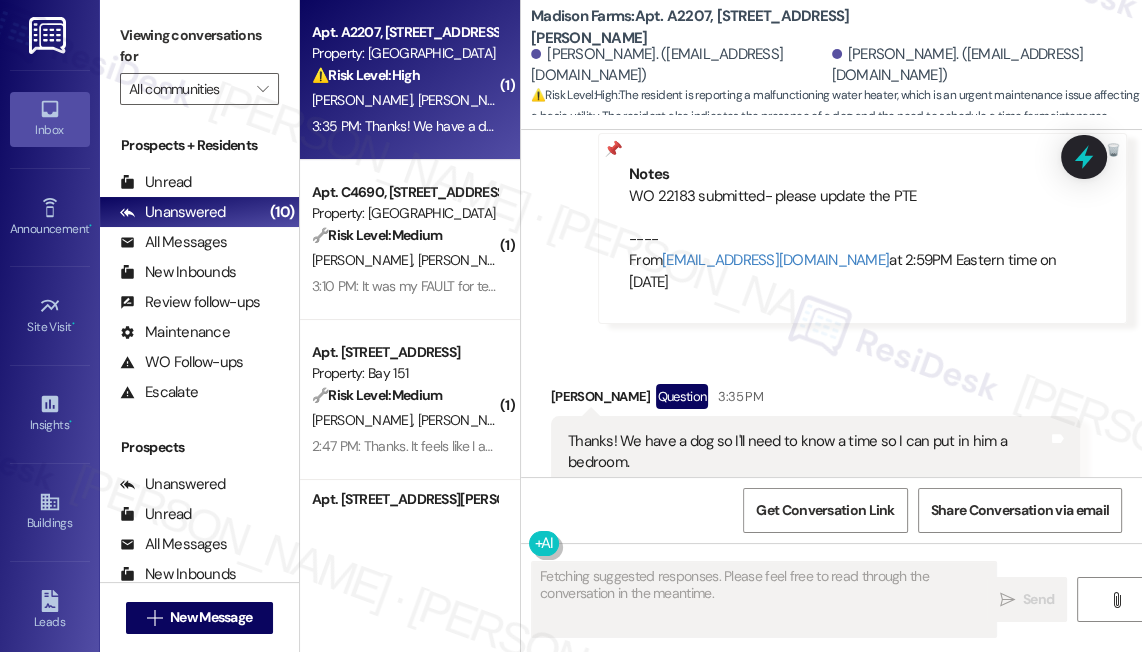 scroll, scrollTop: 2000, scrollLeft: 0, axis: vertical 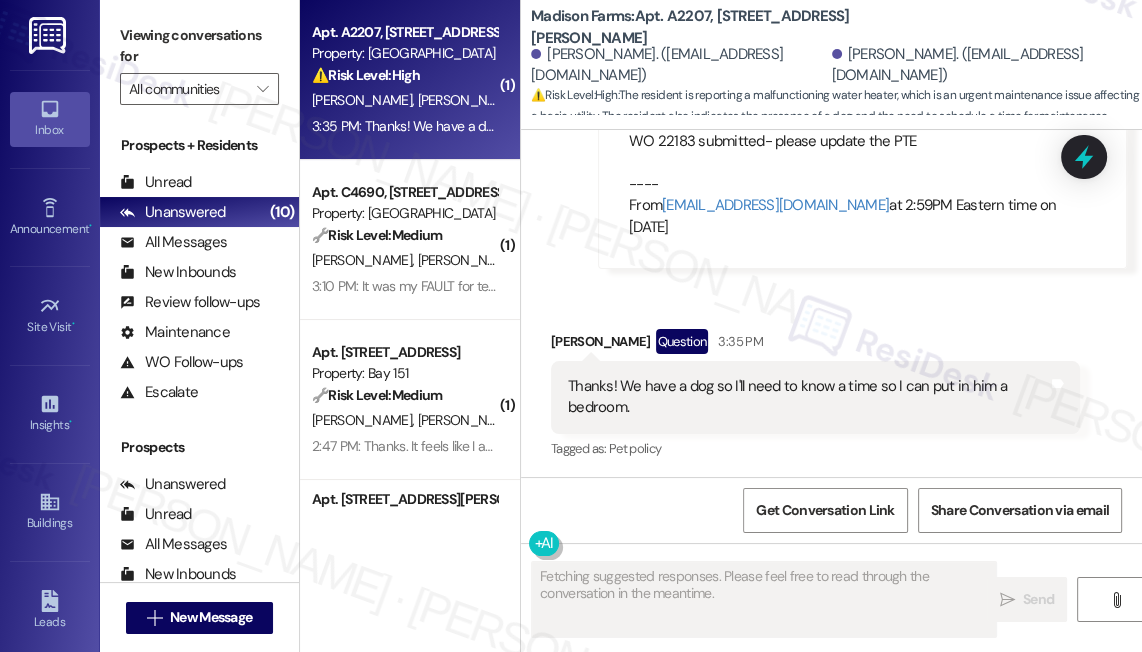 click on "Thanks! We have a dog so I'll need to know a time so I can put in him a bedroom." at bounding box center (808, 397) 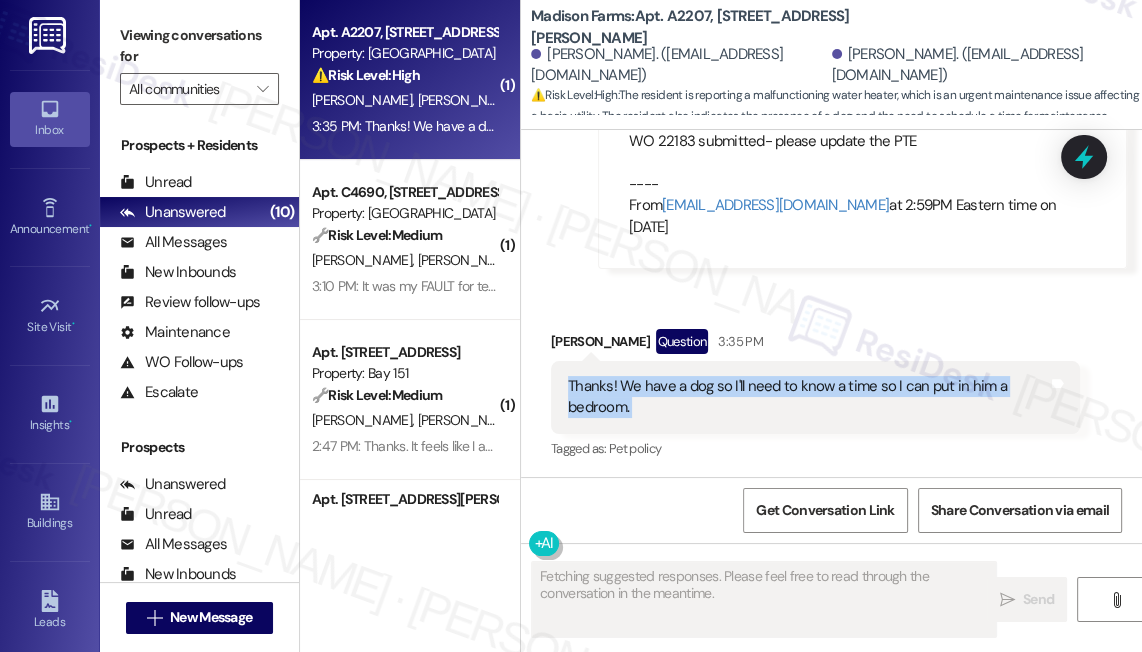 click on "Thanks! We have a dog so I'll need to know a time so I can put in him a bedroom." at bounding box center [808, 397] 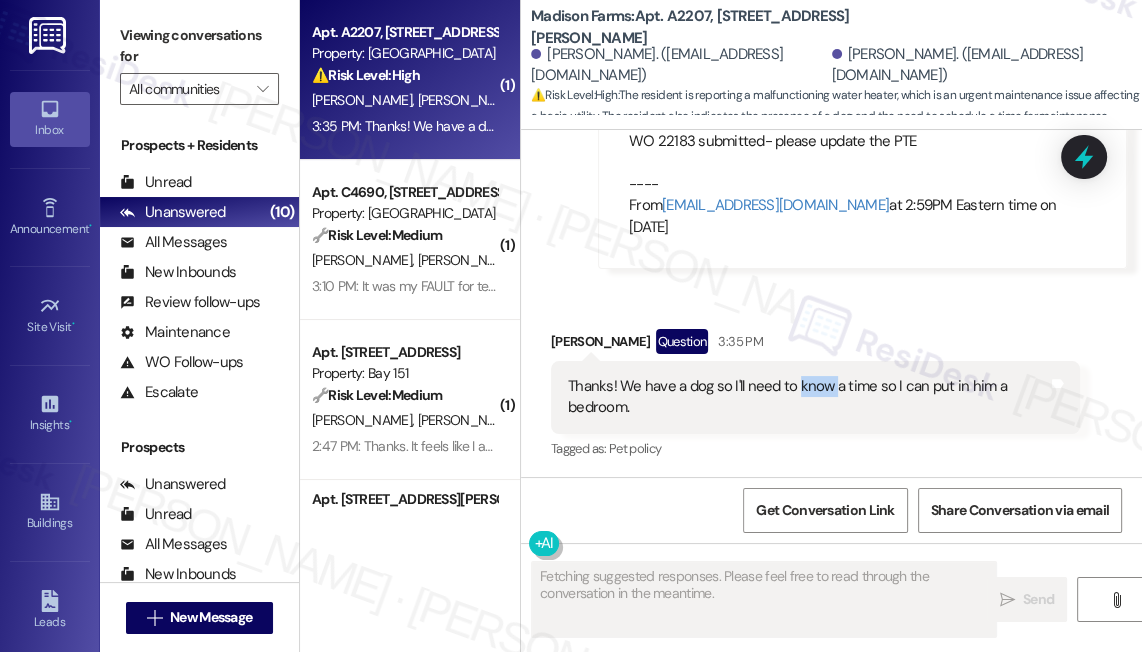click on "Thanks! We have a dog so I'll need to know a time so I can put in him a bedroom." at bounding box center (808, 397) 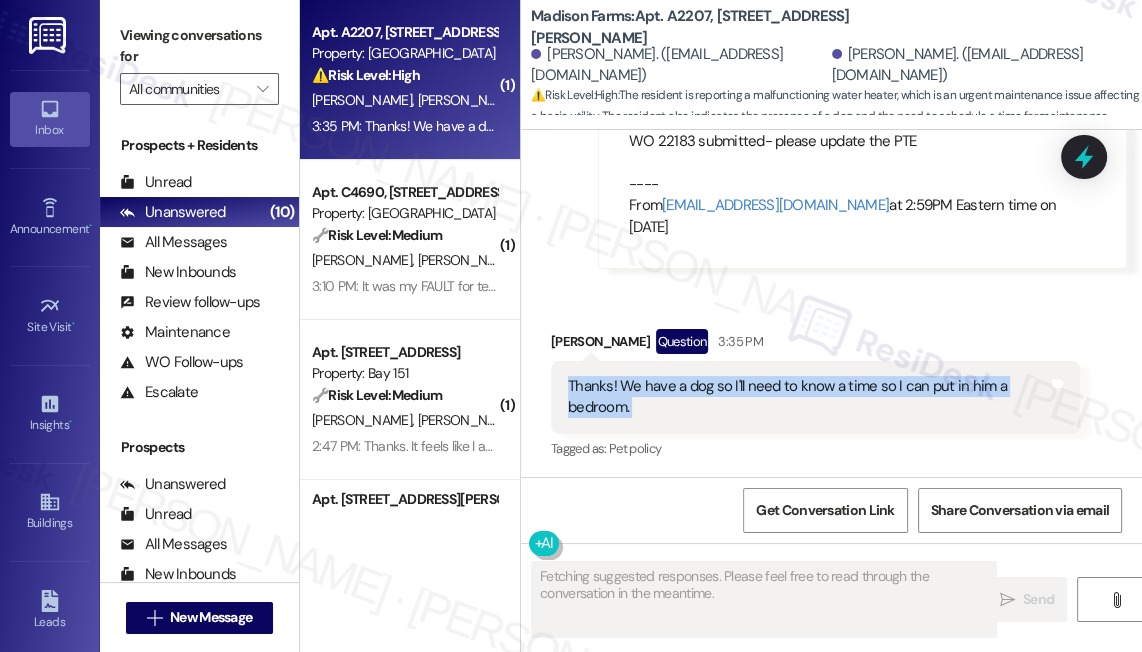 click on "Thanks! We have a dog so I'll need to know a time so I can put in him a bedroom." at bounding box center [808, 397] 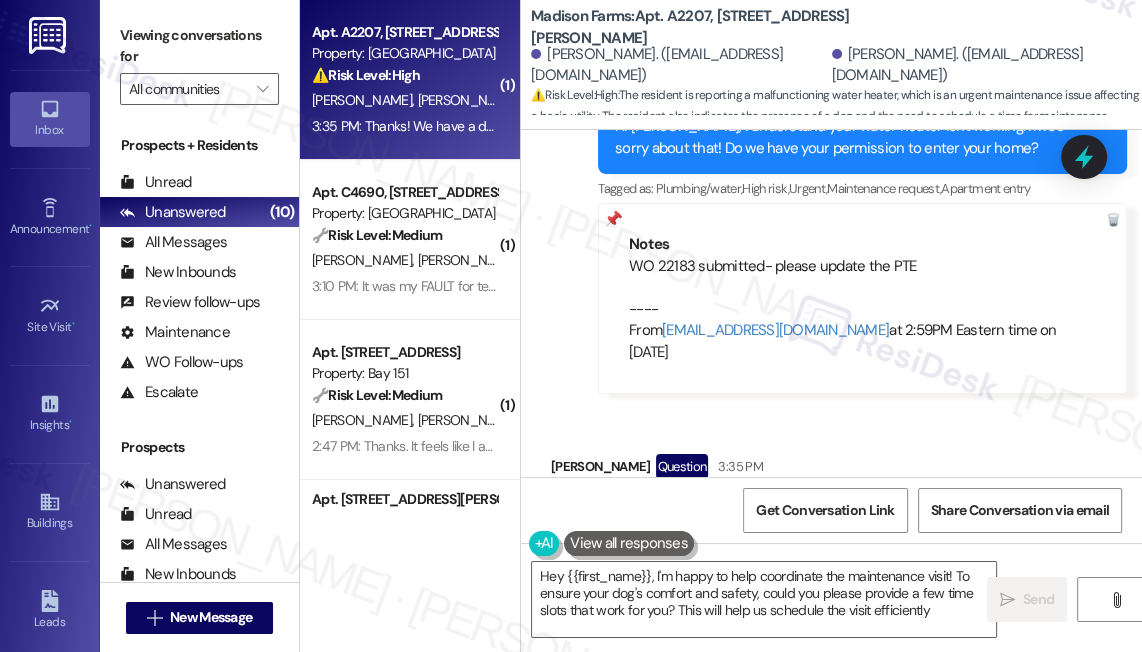 type on "Hey {{first_name}}, I'm happy to help coordinate the maintenance visit! To ensure your dog's comfort and safety, could you please provide a few time slots that work for you? This will help us schedule the visit efficiently." 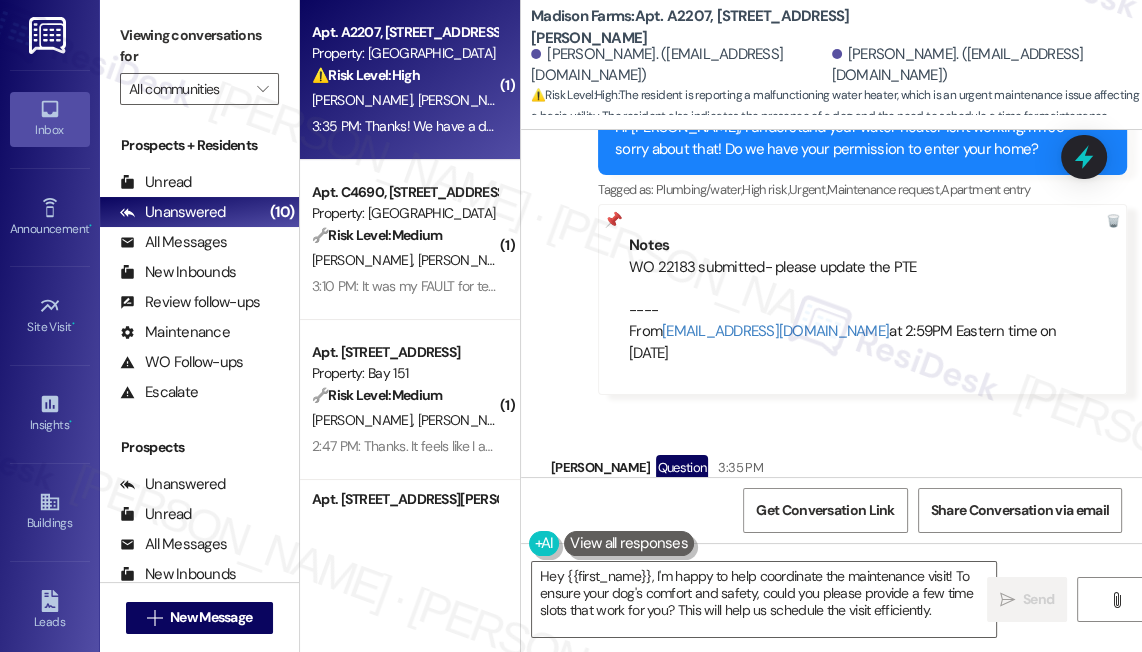 scroll, scrollTop: 1818, scrollLeft: 0, axis: vertical 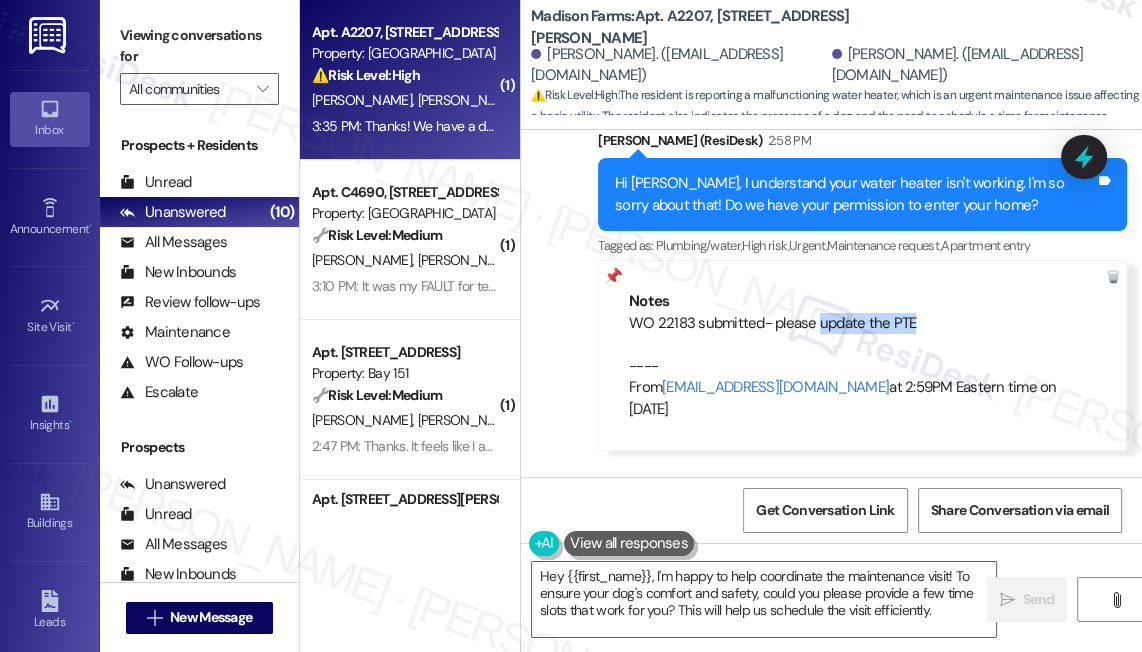 drag, startPoint x: 818, startPoint y: 318, endPoint x: 953, endPoint y: 318, distance: 135 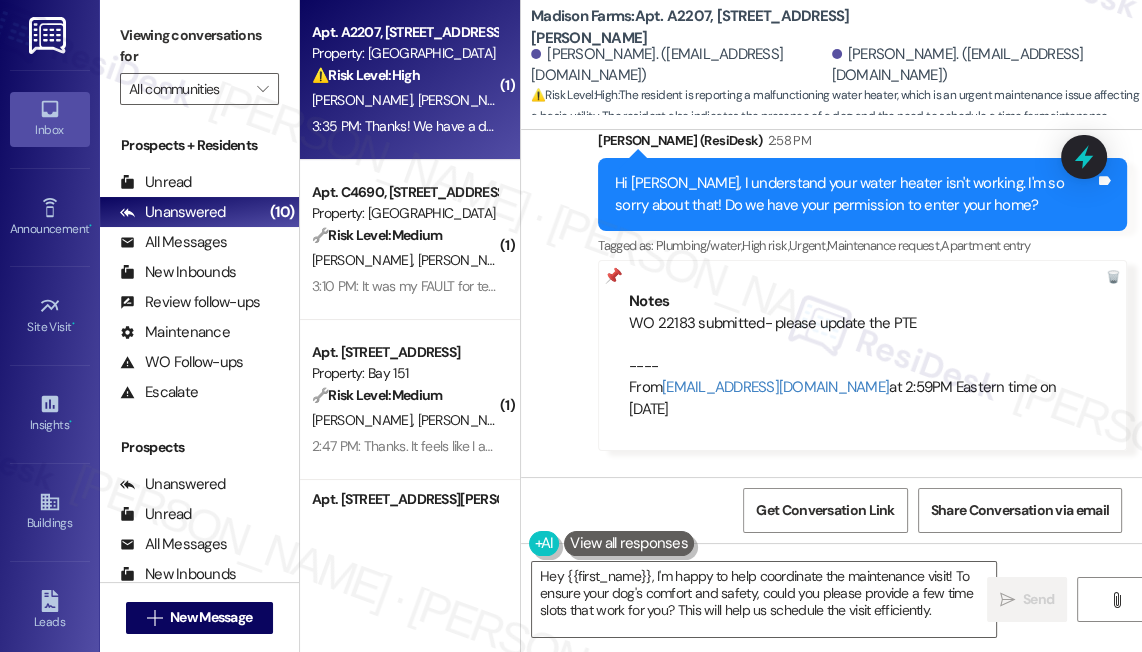 click on "Sent via SMS Jane  (ResiDesk) 2:58 PM Hi Alyssa, I understand your water heater isn't working. I'm so sorry about that! Do we have your permission to enter your home? Tags and notes Tagged as:   Plumbing/water ,  Click to highlight conversations about Plumbing/water High risk ,  Click to highlight conversations about High risk Urgent ,  Click to highlight conversations about Urgent Maintenance request ,  Click to highlight conversations about Maintenance request Apartment entry Click to highlight conversations about Apartment entry Notes WO 22183 submitted- please update the PTE
----
From  automated-surveys-kre-resen.three@kre.com  at 2:59PM Eastern time on 07/24/2025" at bounding box center [862, 290] 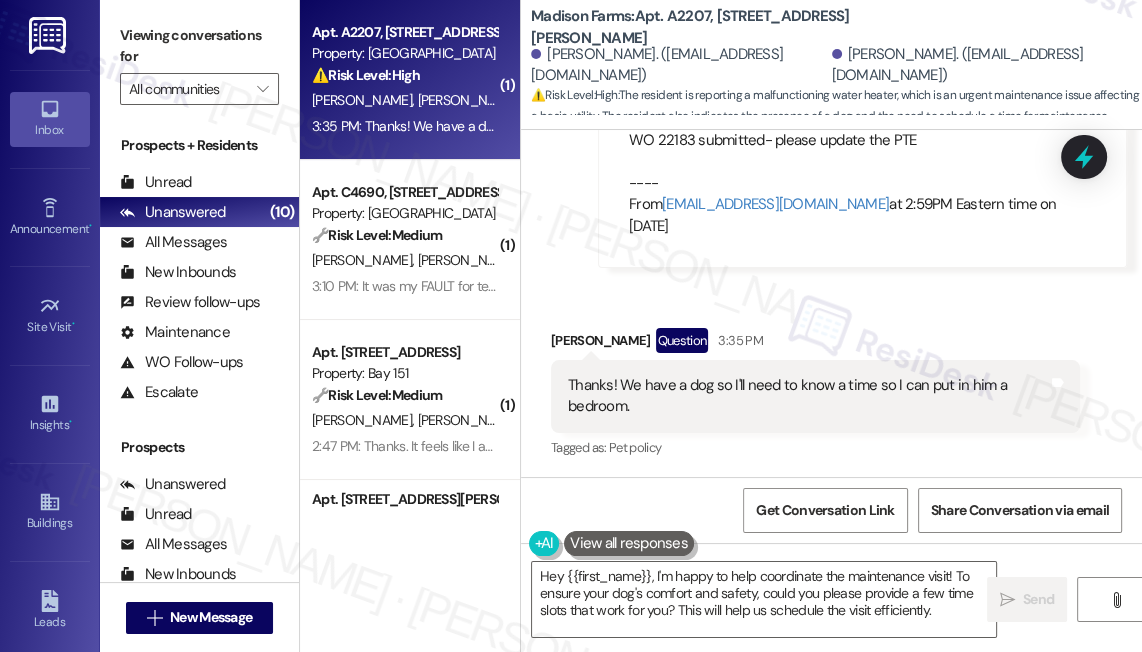 click on "Thanks! We have a dog so I'll need to know a time so I can put in him a bedroom." at bounding box center (808, 396) 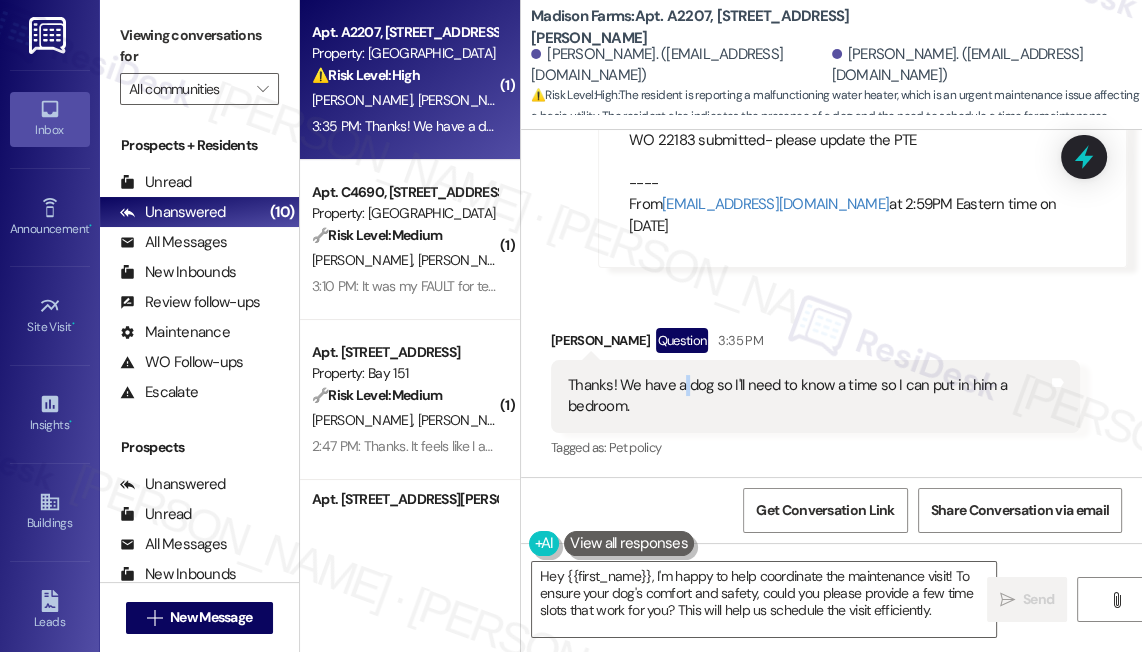 click on "Thanks! We have a dog so I'll need to know a time so I can put in him a bedroom." at bounding box center [808, 396] 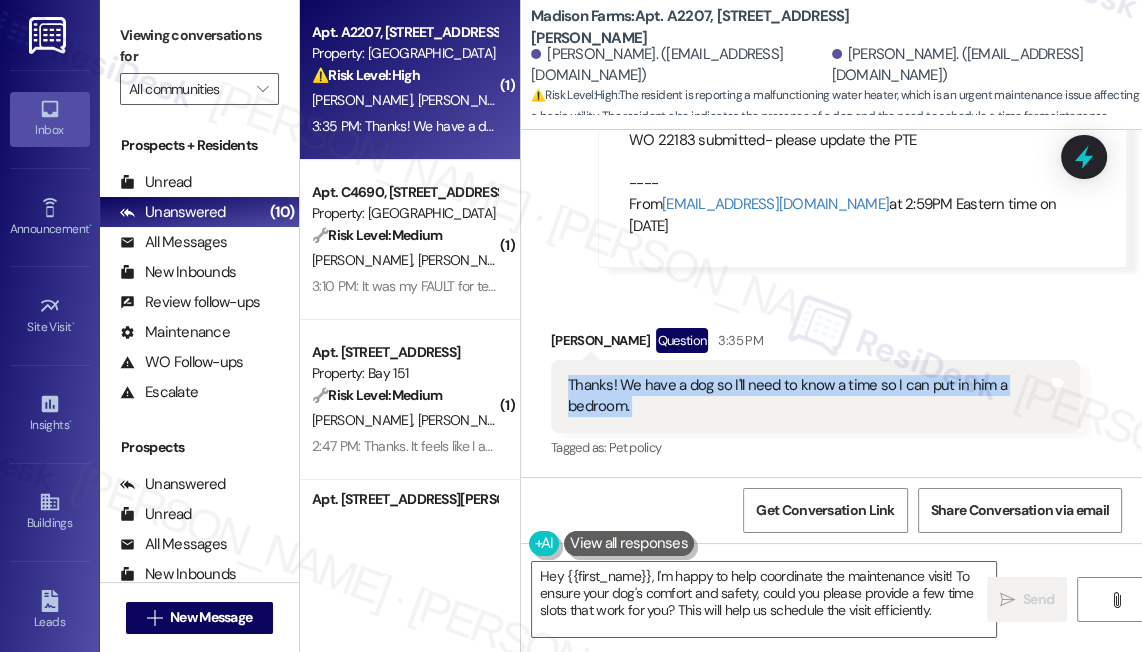 click on "Thanks! We have a dog so I'll need to know a time so I can put in him a bedroom." at bounding box center (808, 396) 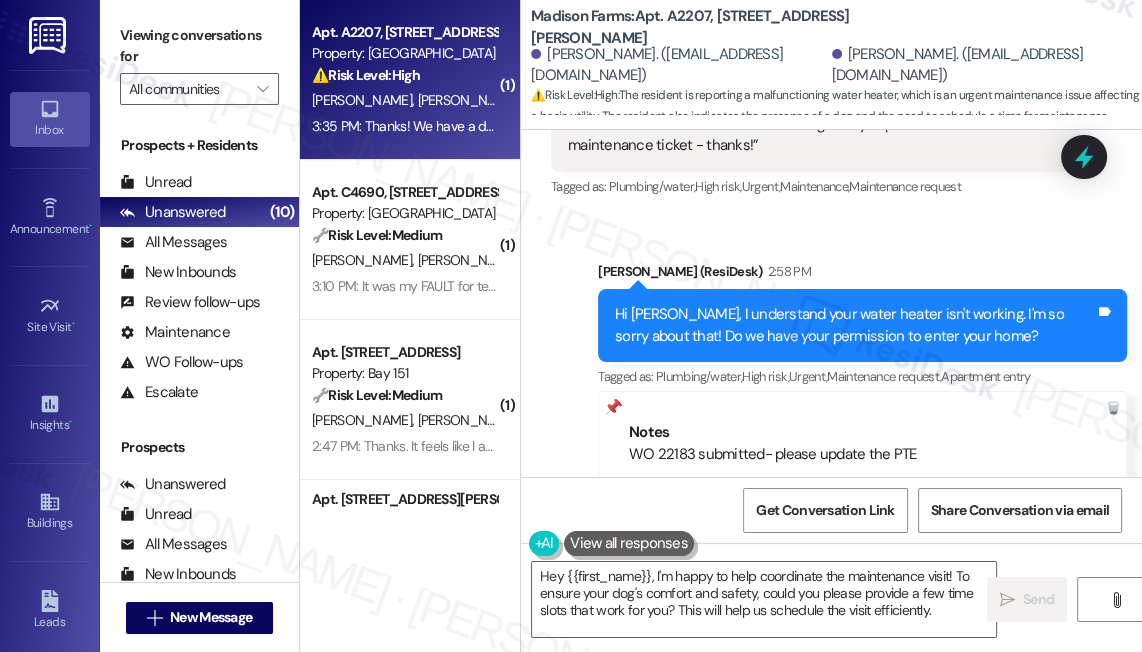 scroll, scrollTop: 1637, scrollLeft: 0, axis: vertical 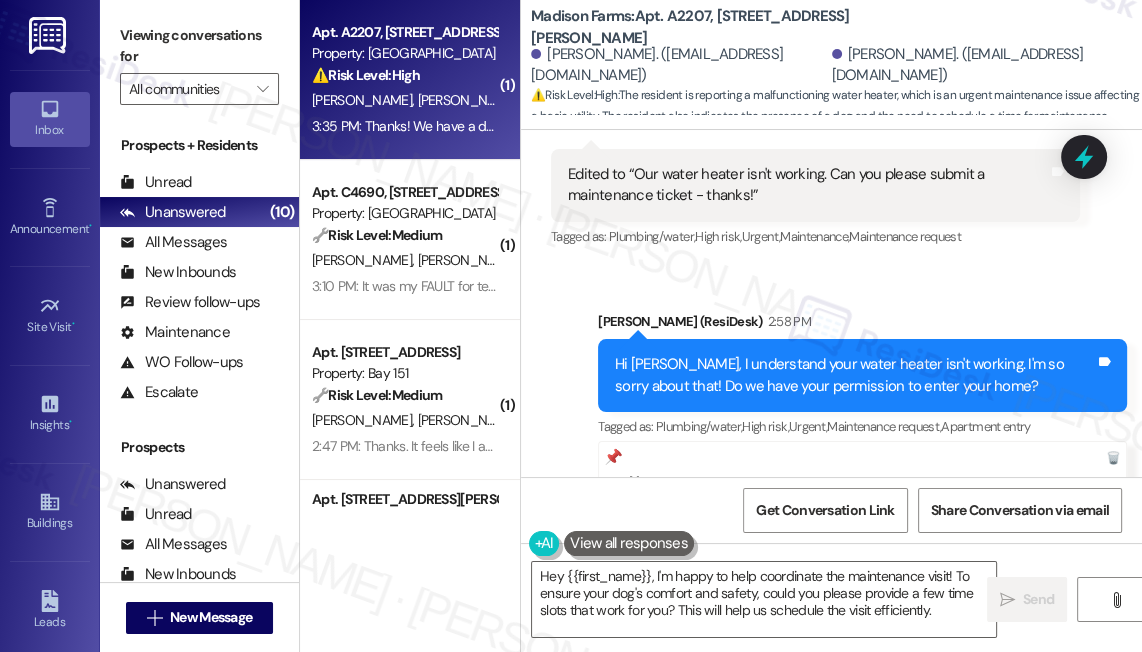 click on "Hi [PERSON_NAME], I understand your water heater isn't working. I'm so sorry about that! Do we have your permission to enter your home?" at bounding box center [855, 375] 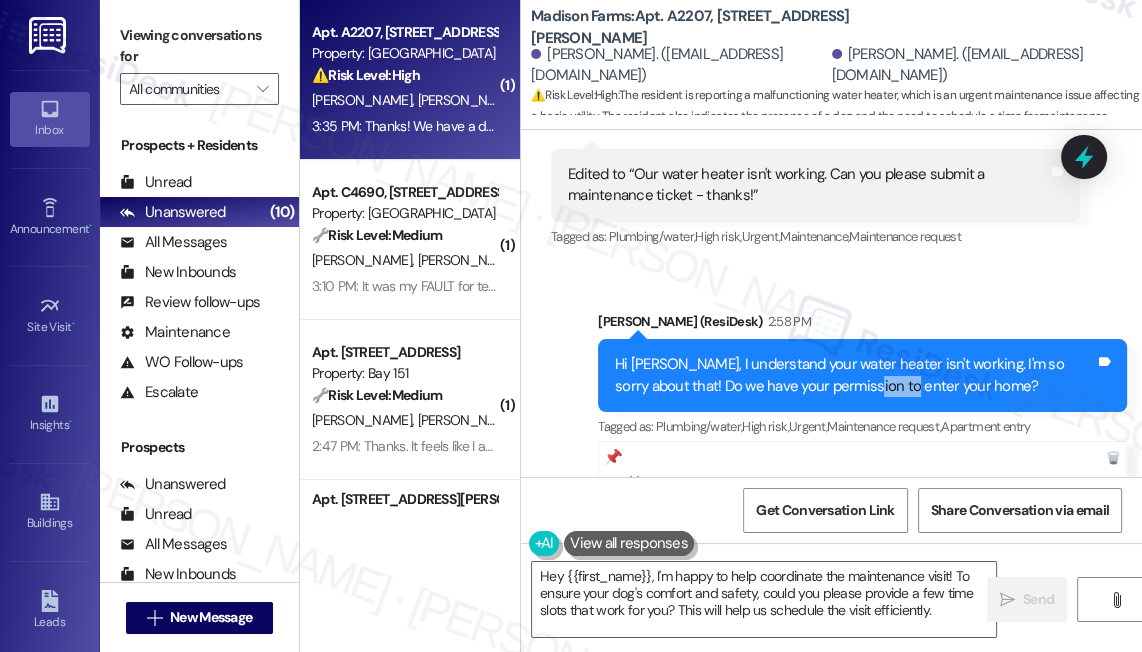 click on "Hi [PERSON_NAME], I understand your water heater isn't working. I'm so sorry about that! Do we have your permission to enter your home?" at bounding box center [855, 375] 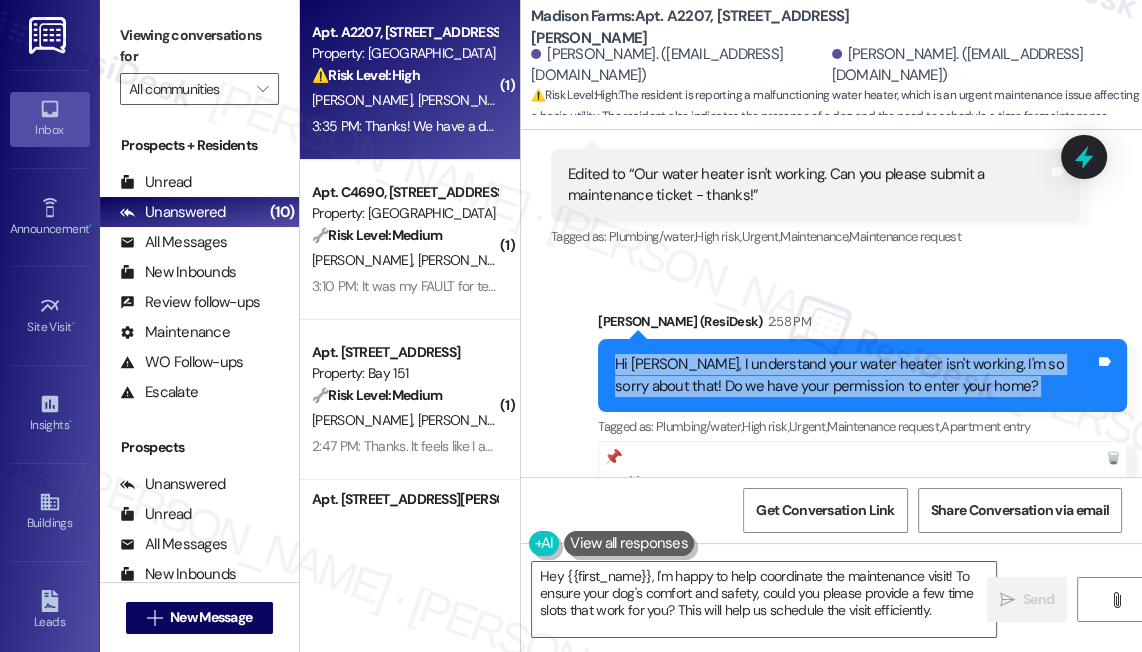click on "Hi [PERSON_NAME], I understand your water heater isn't working. I'm so sorry about that! Do we have your permission to enter your home?" at bounding box center (855, 375) 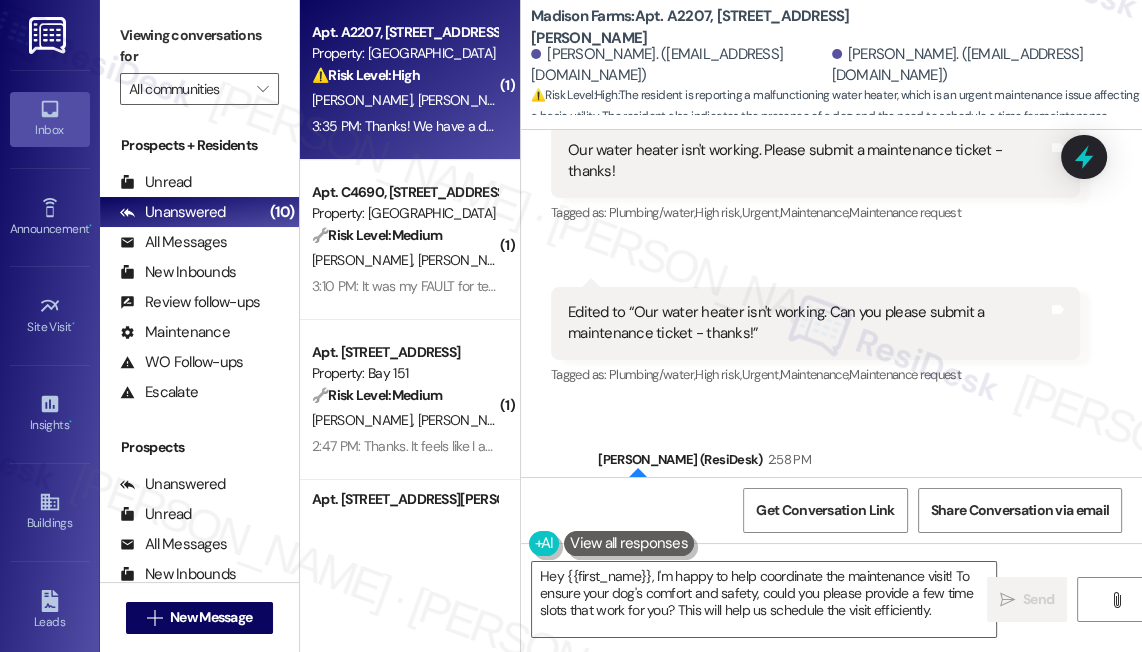 scroll, scrollTop: 1365, scrollLeft: 0, axis: vertical 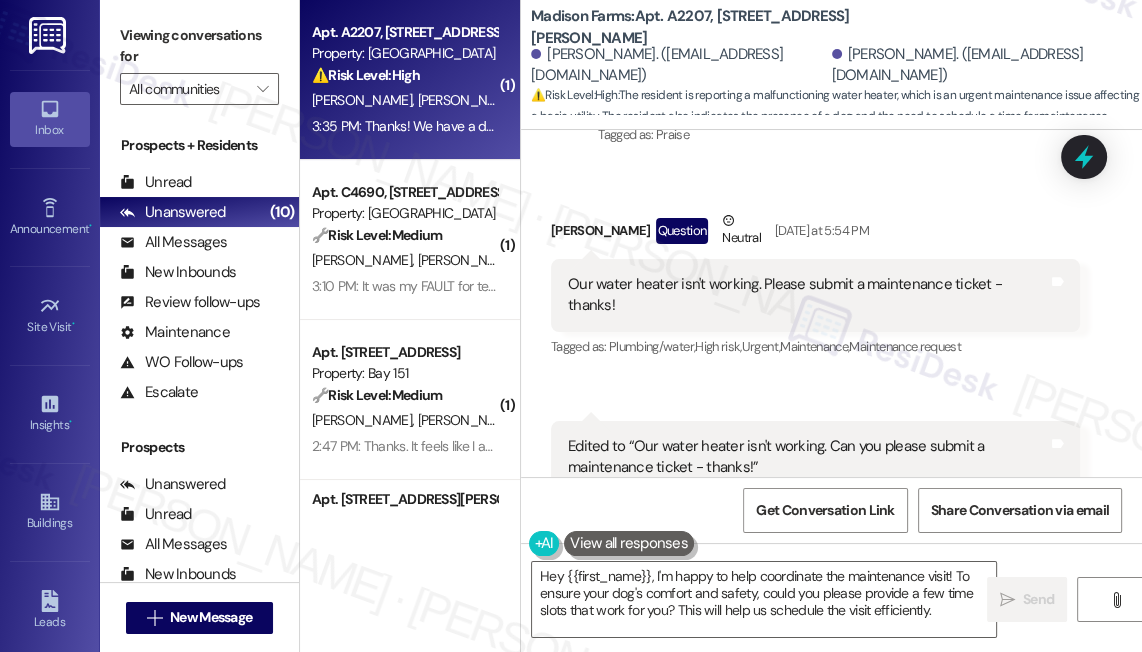 click on "Our water heater isn't working. Please submit a maintenance ticket - thanks!" at bounding box center [808, 295] 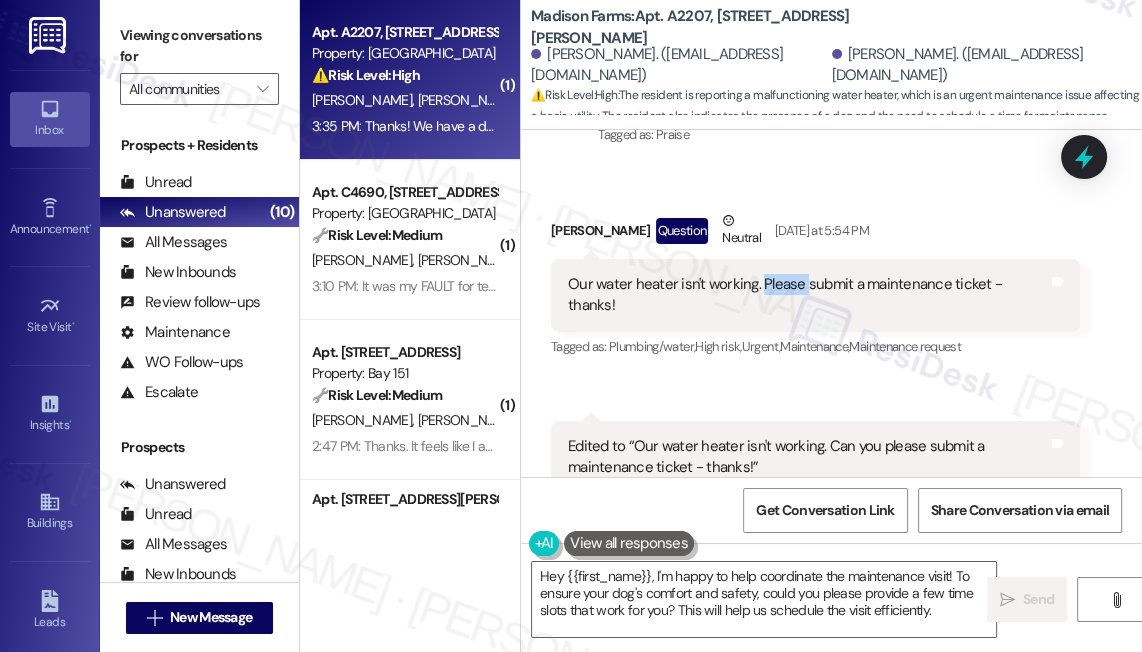 click on "Our water heater isn't working. Please submit a maintenance ticket - thanks!" at bounding box center [808, 295] 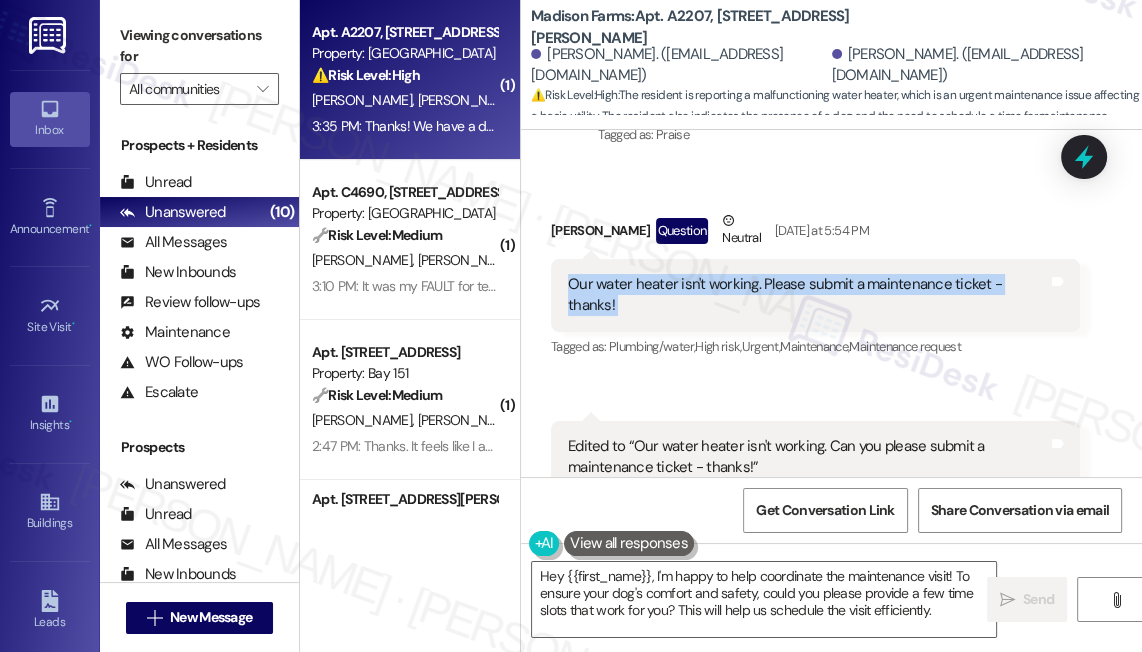 click on "Our water heater isn't working. Please submit a maintenance ticket - thanks!" at bounding box center [808, 295] 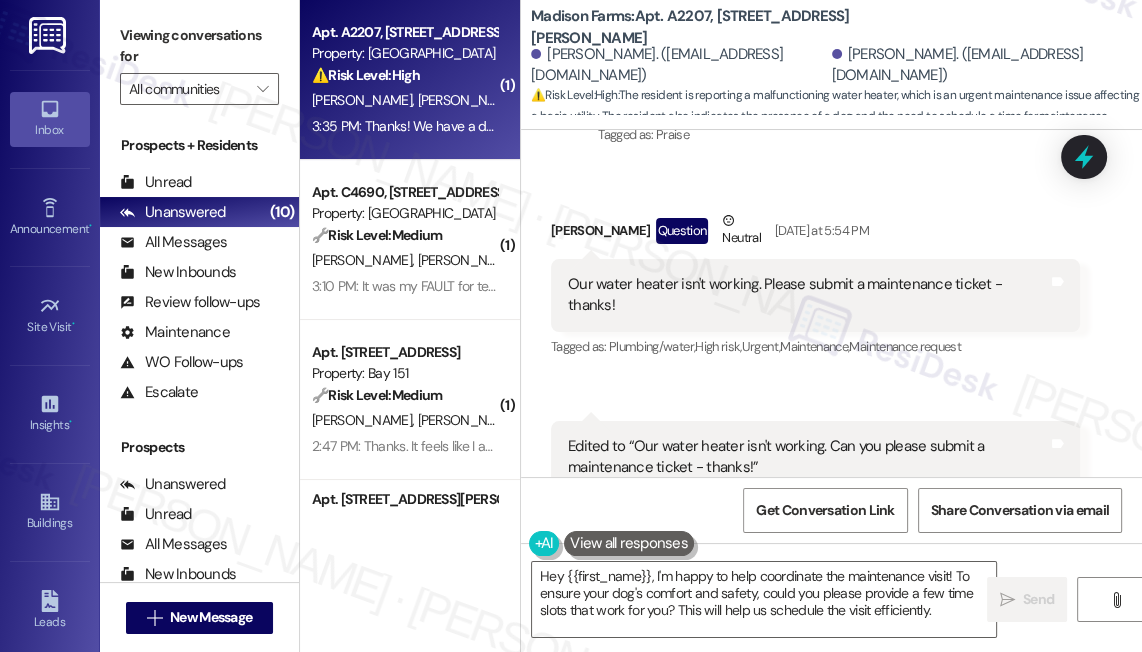 drag, startPoint x: 117, startPoint y: 32, endPoint x: 128, endPoint y: 34, distance: 11.18034 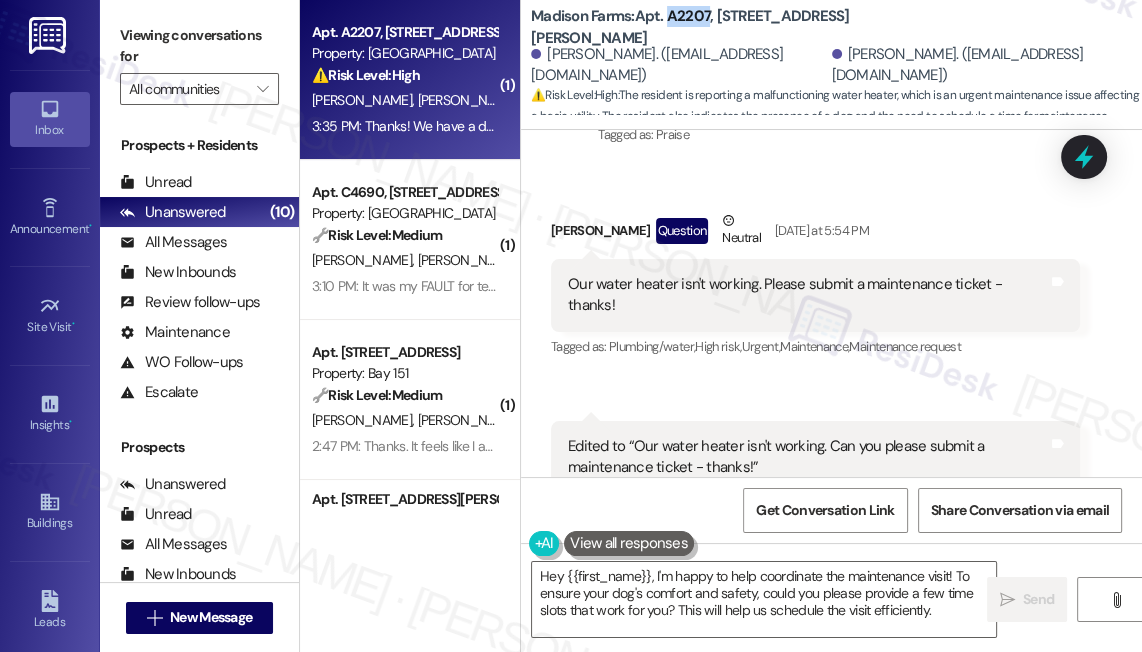 click on "Madison Farms:  Apt. A2207, [STREET_ADDRESS][PERSON_NAME]" at bounding box center [731, 27] 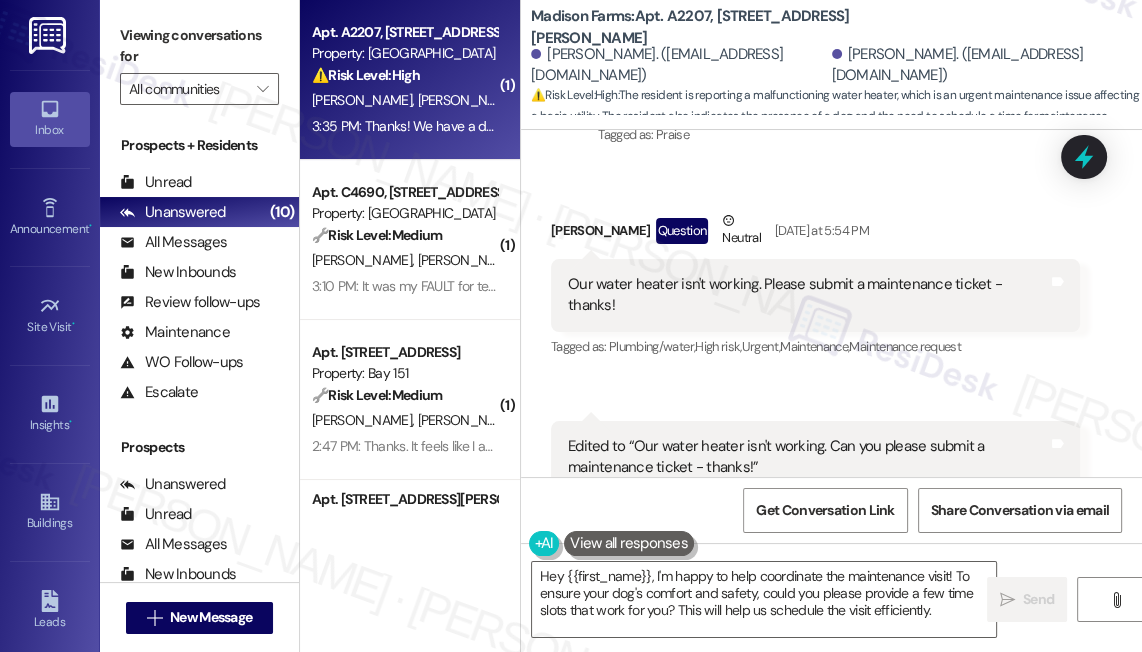 click on "Viewing conversations for" at bounding box center (199, 46) 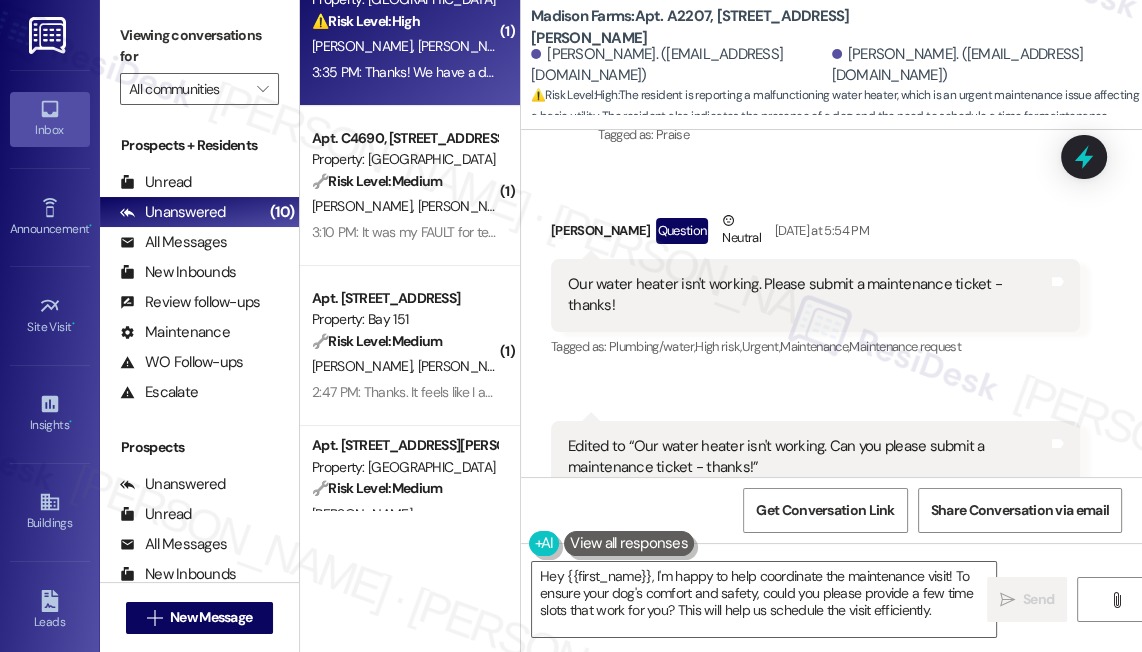 scroll, scrollTop: 0, scrollLeft: 0, axis: both 